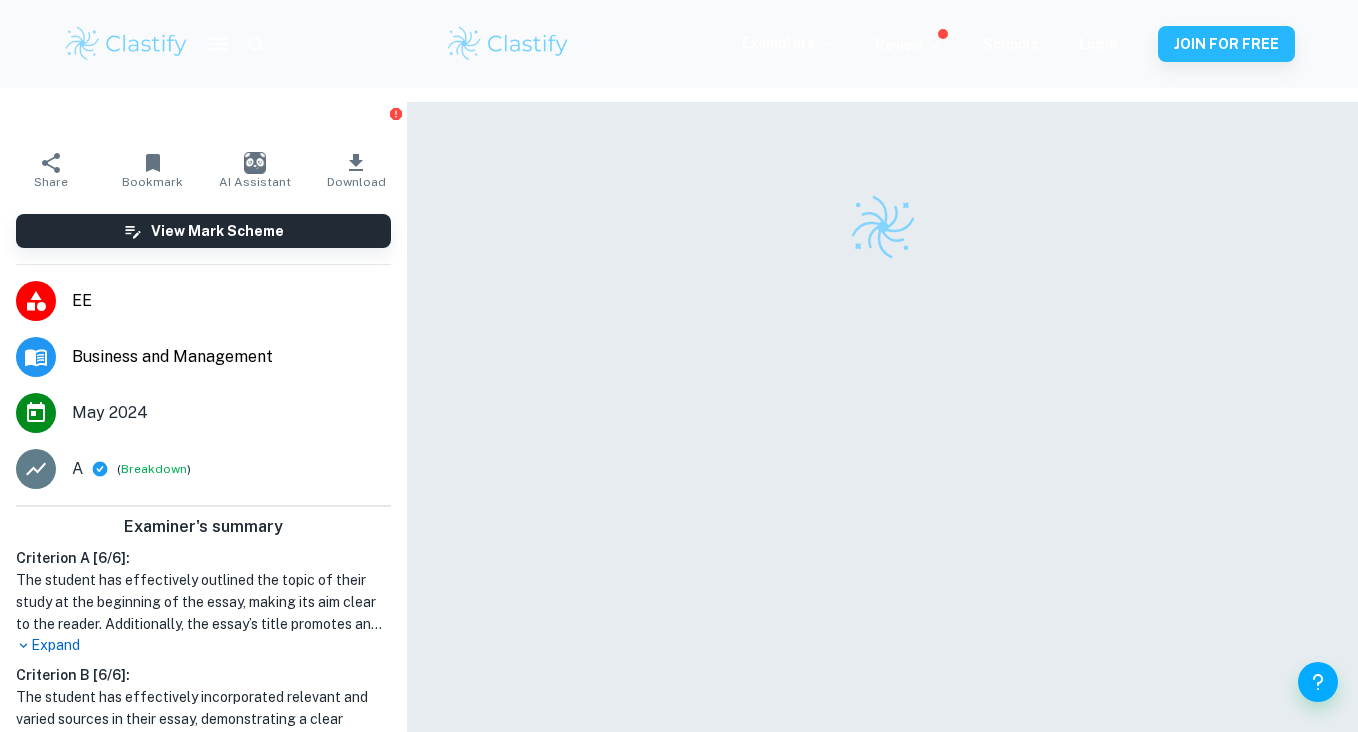 scroll, scrollTop: 102, scrollLeft: 0, axis: vertical 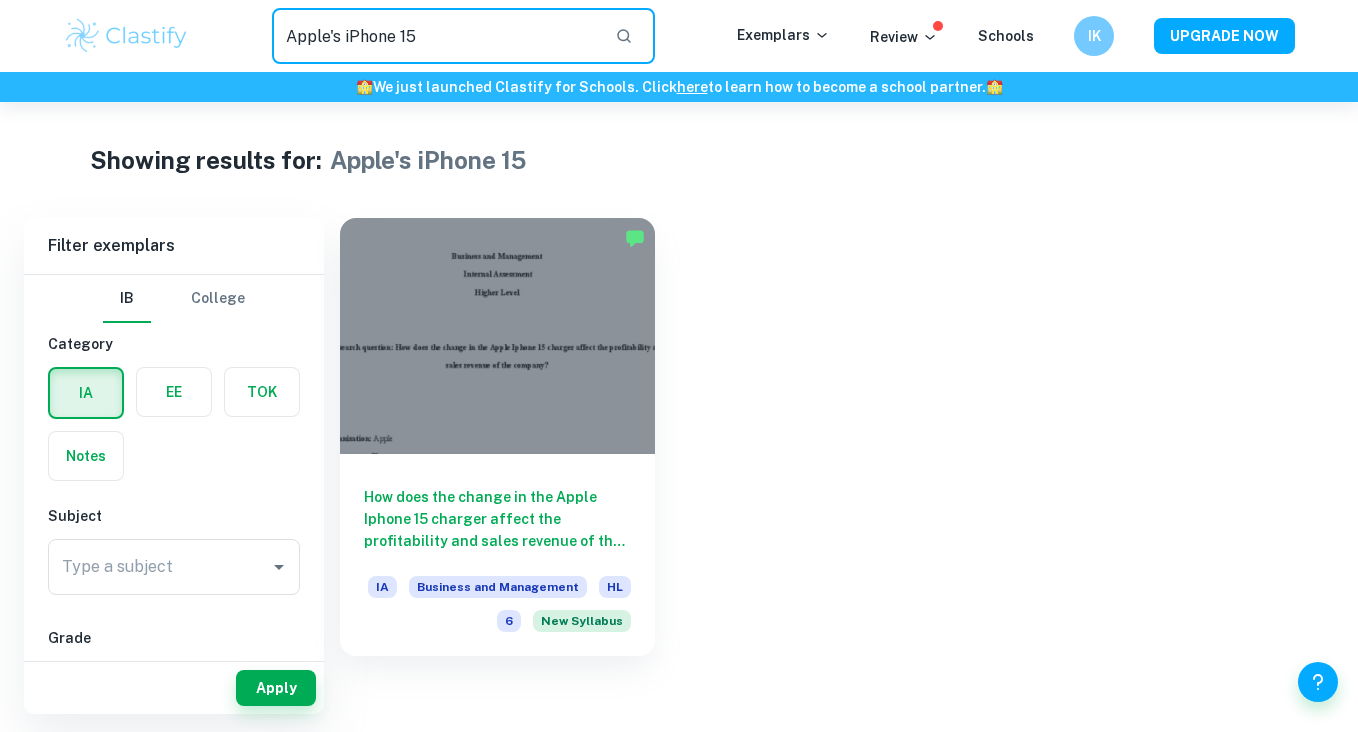 drag, startPoint x: 480, startPoint y: 49, endPoint x: 341, endPoint y: 42, distance: 139.17615 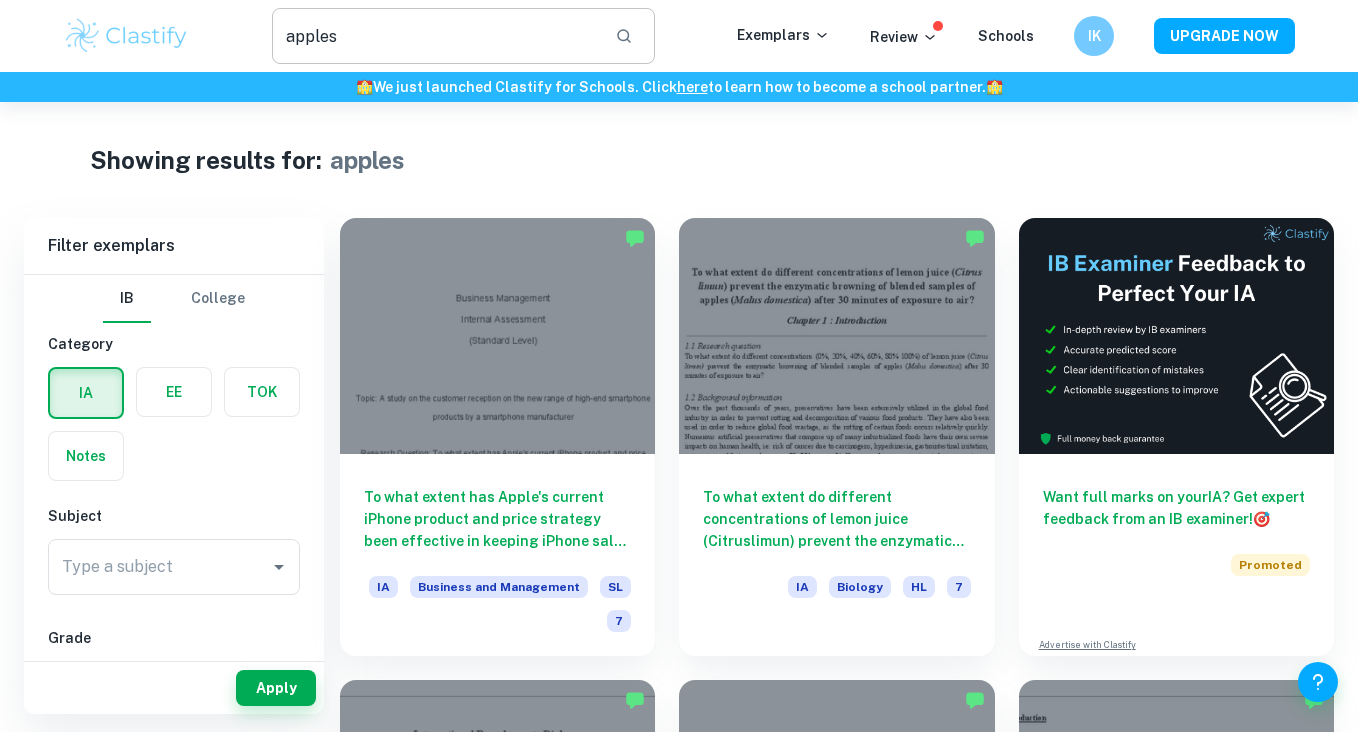 click on "apples" at bounding box center (435, 36) 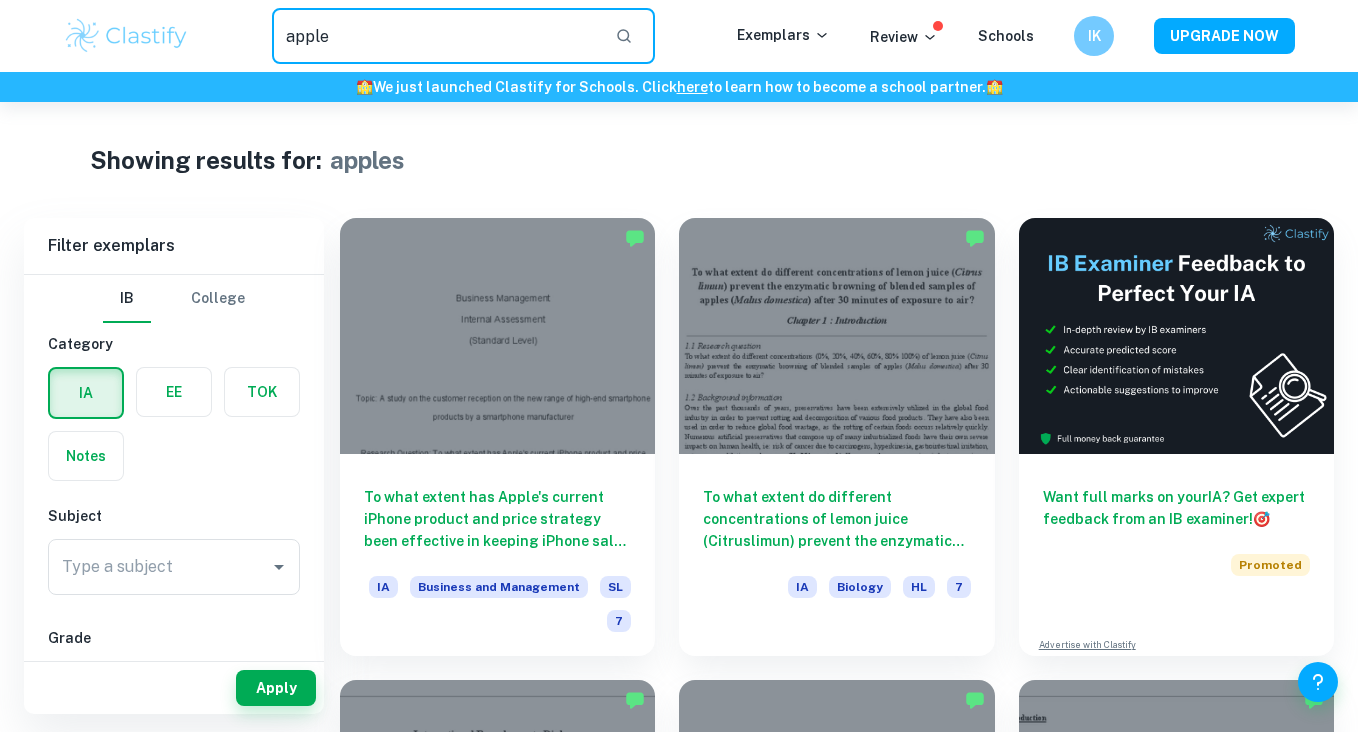 type on "apple" 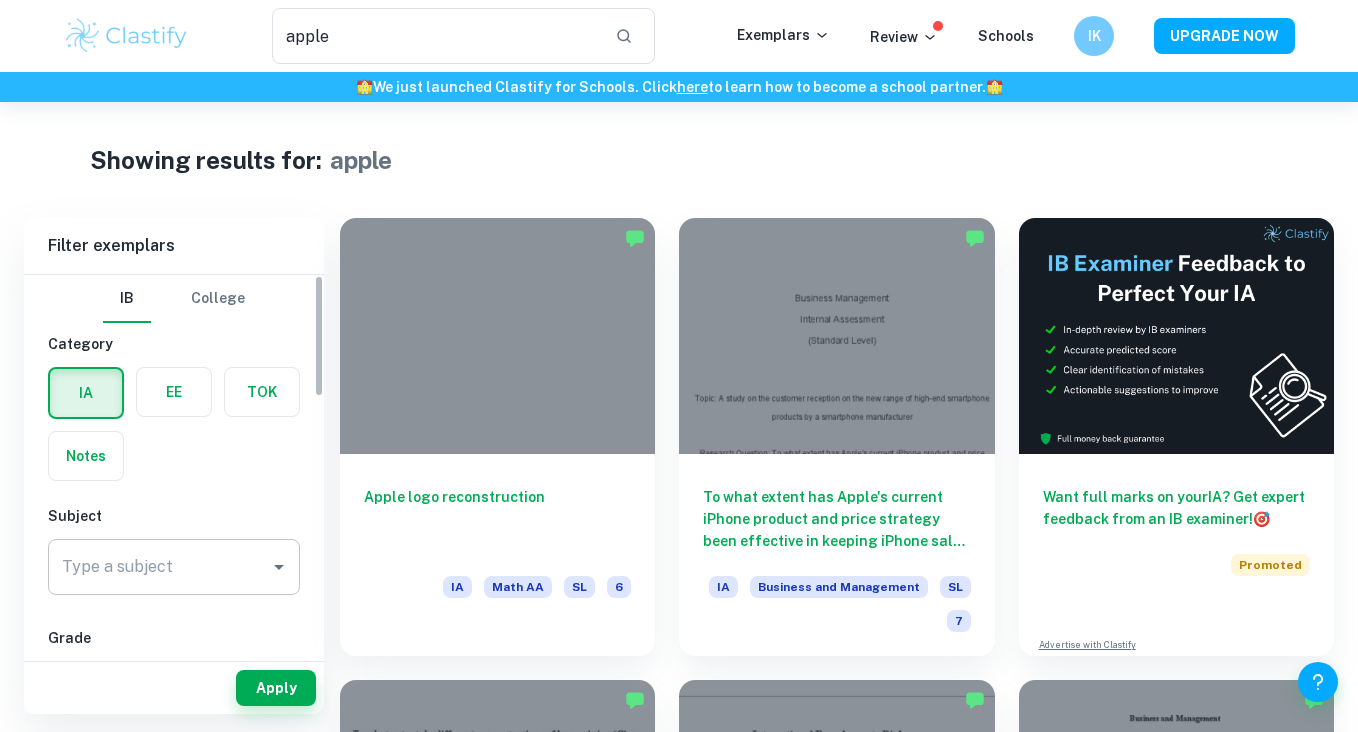 click on "Type a subject" at bounding box center [159, 567] 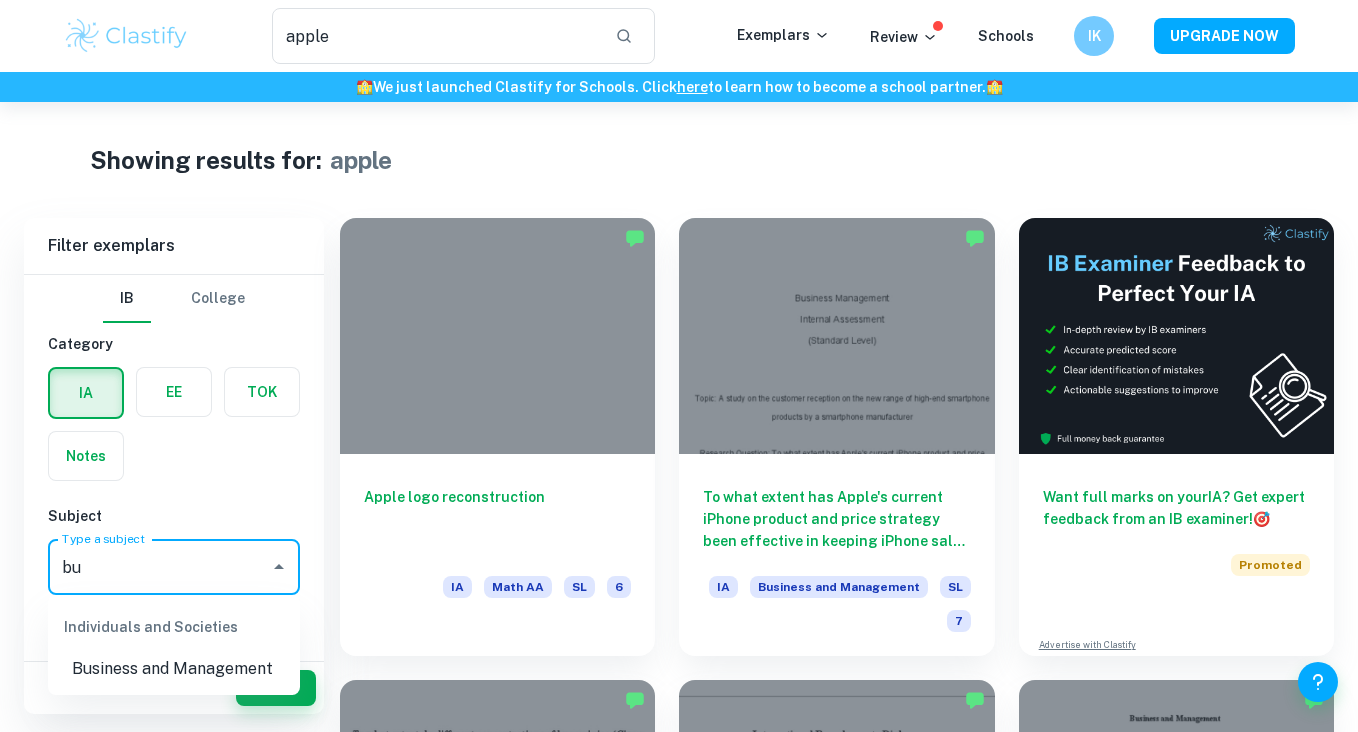click on "Business and Management" at bounding box center (174, 669) 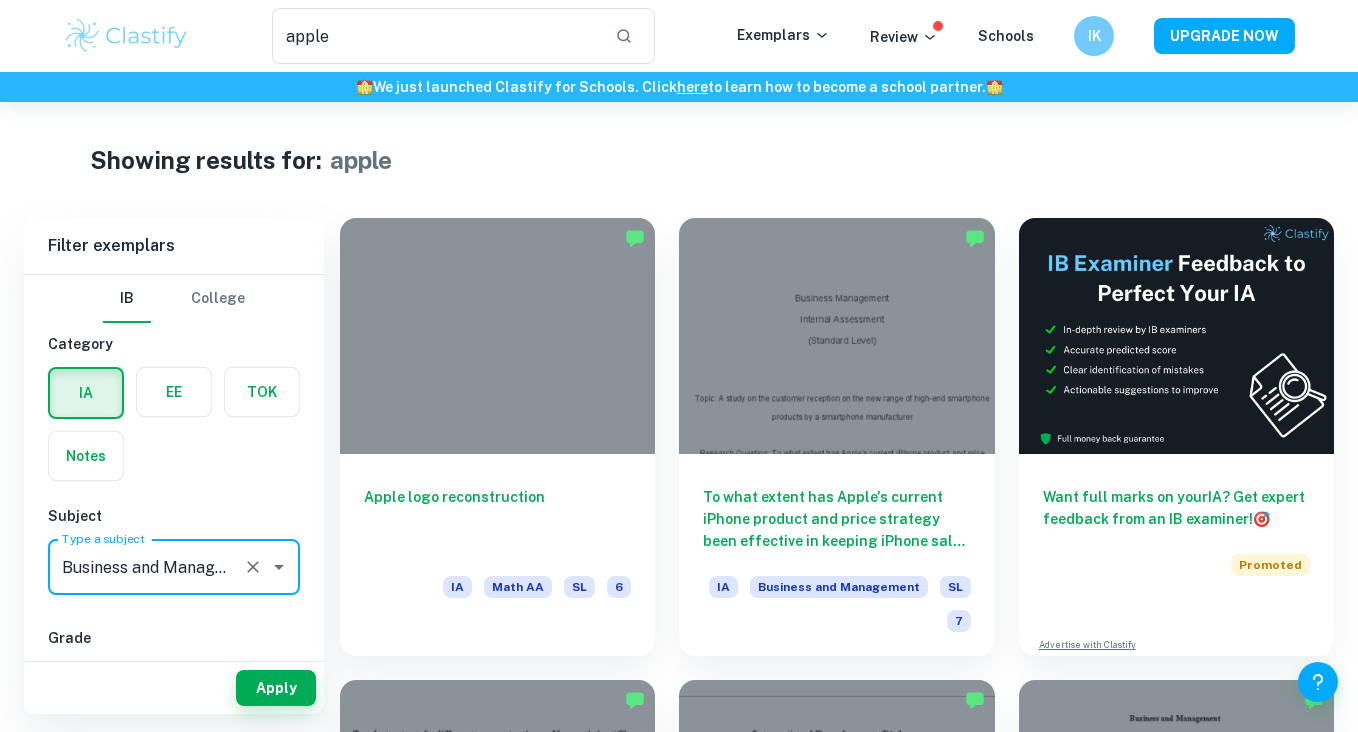 type on "Business and Management" 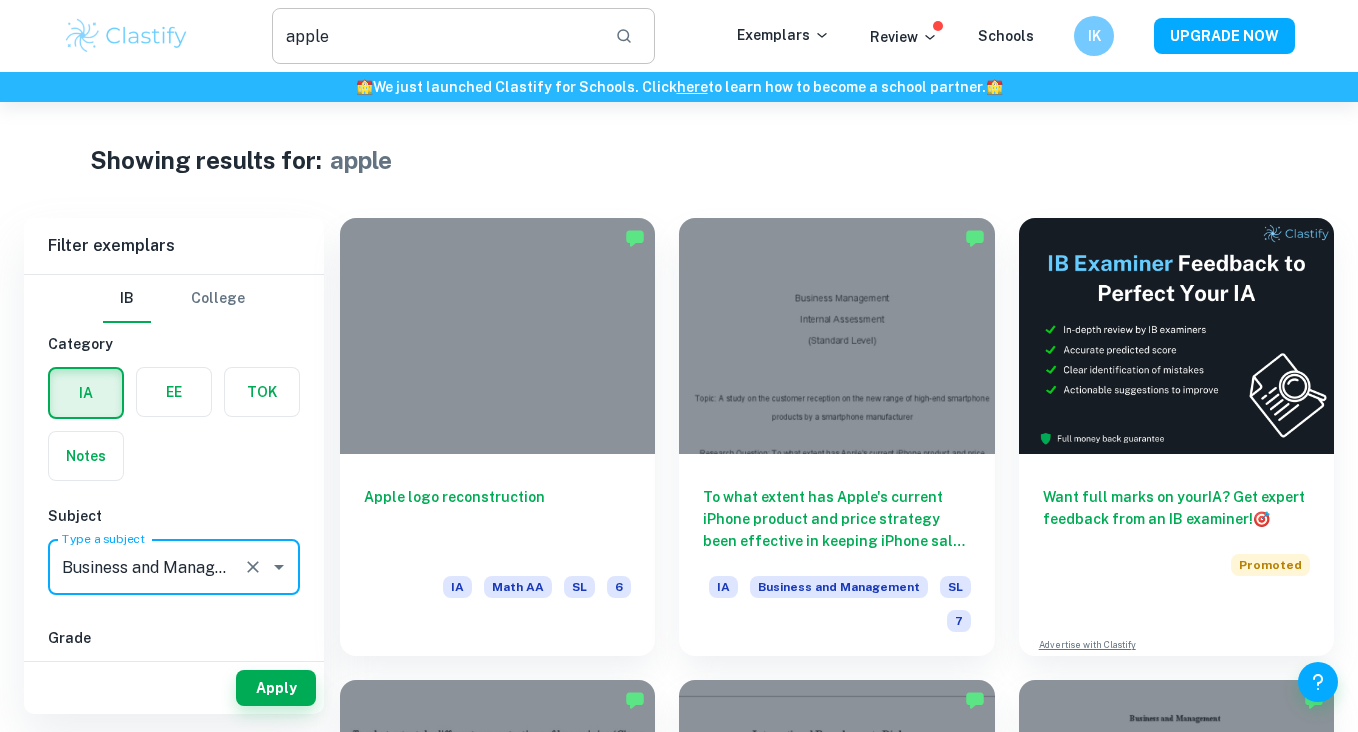 click at bounding box center (624, 36) 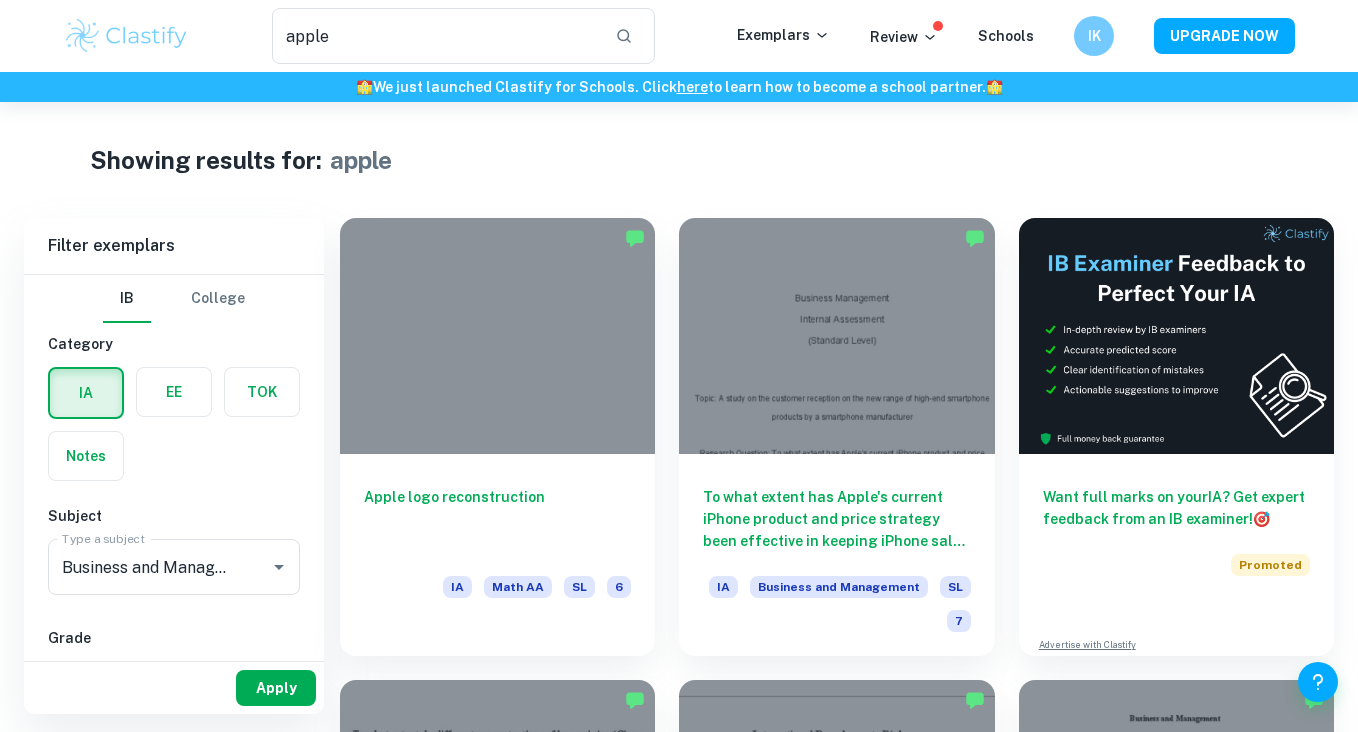 click on "Apply" at bounding box center (276, 688) 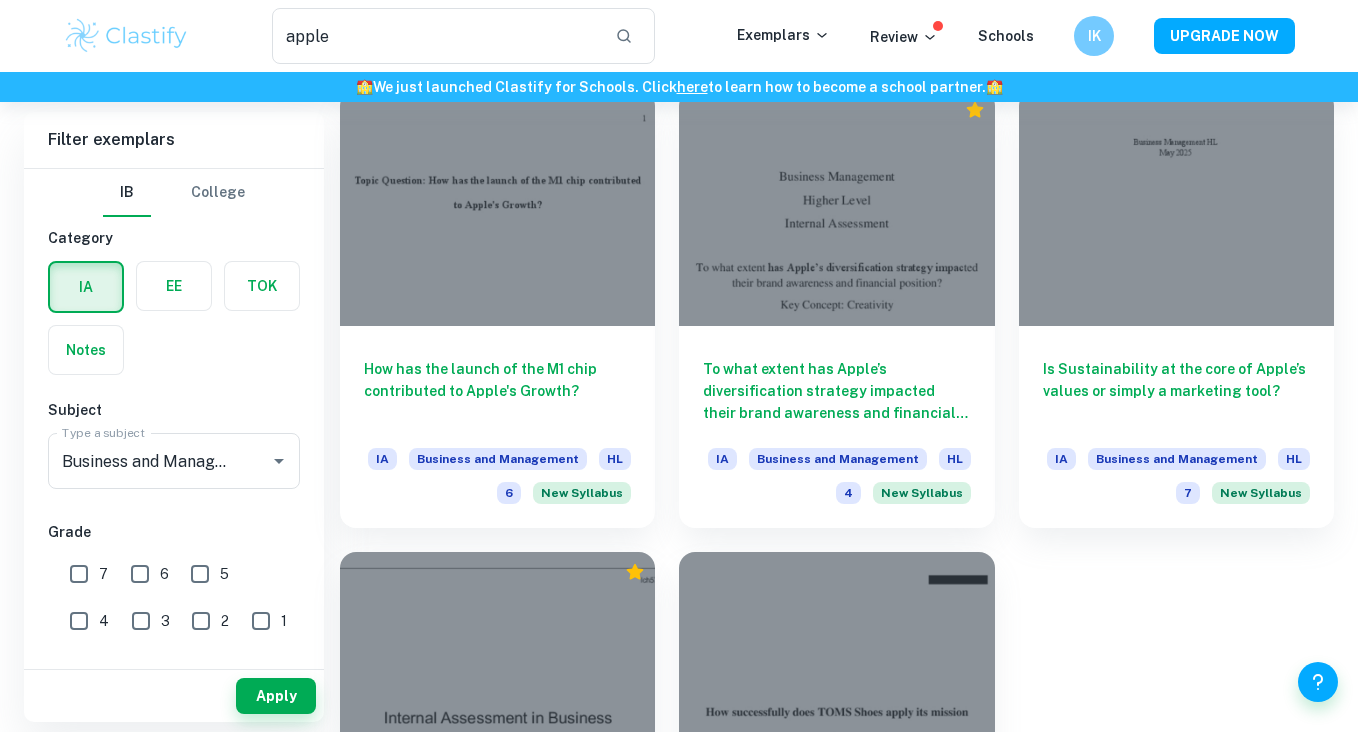 scroll, scrollTop: 1982, scrollLeft: 0, axis: vertical 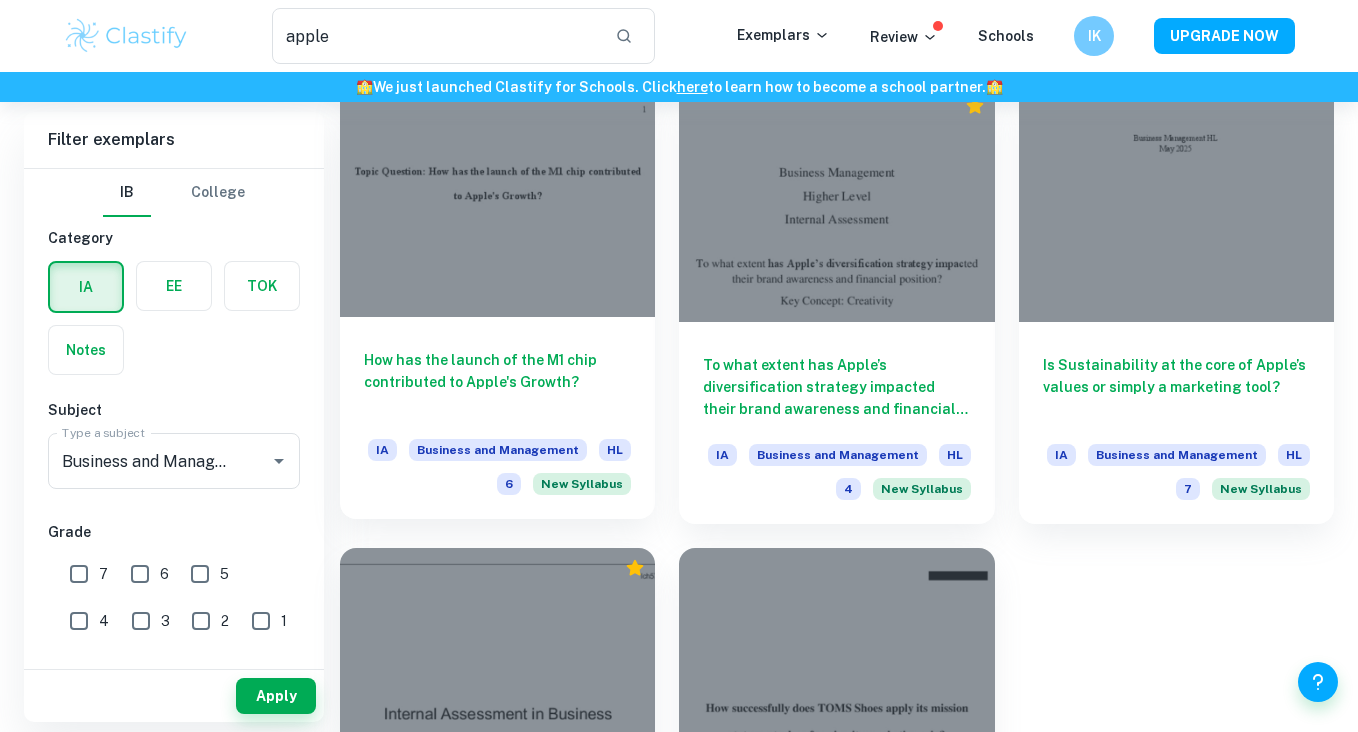 click at bounding box center (497, 199) 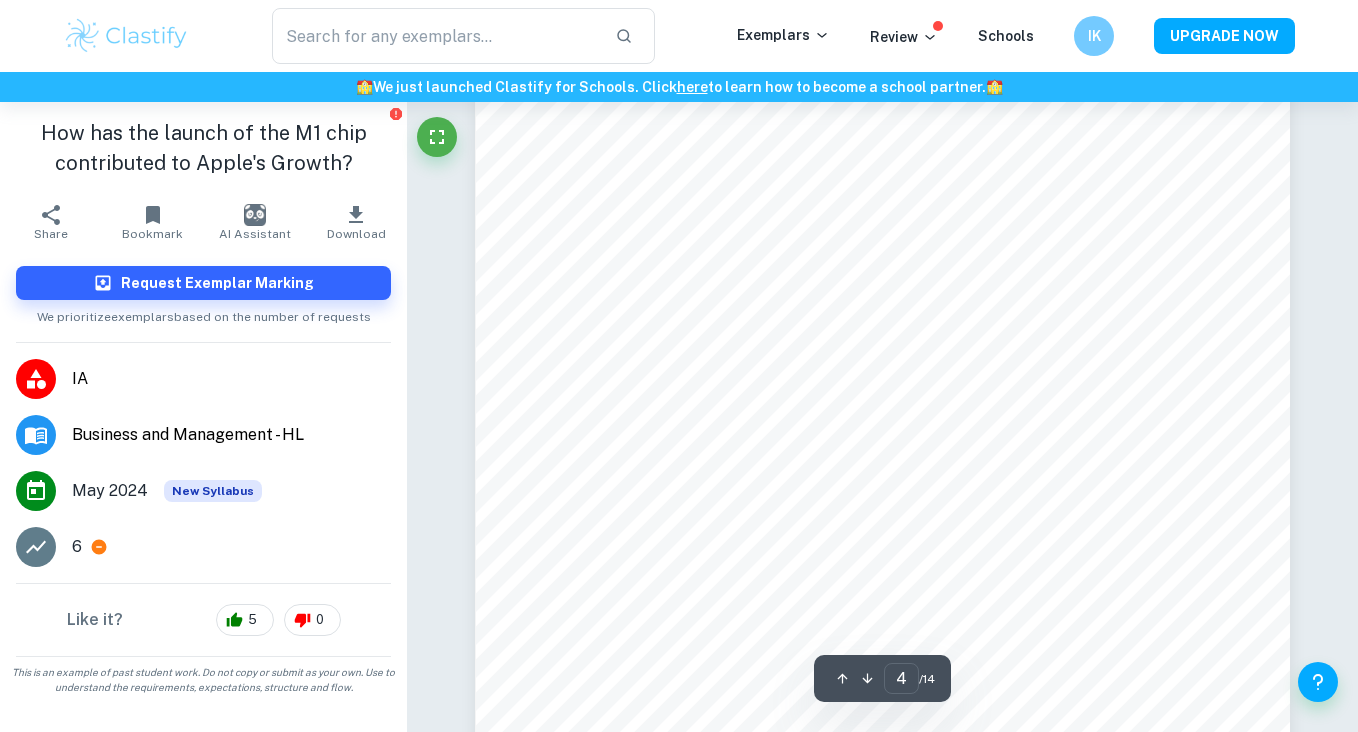 scroll, scrollTop: 3844, scrollLeft: 0, axis: vertical 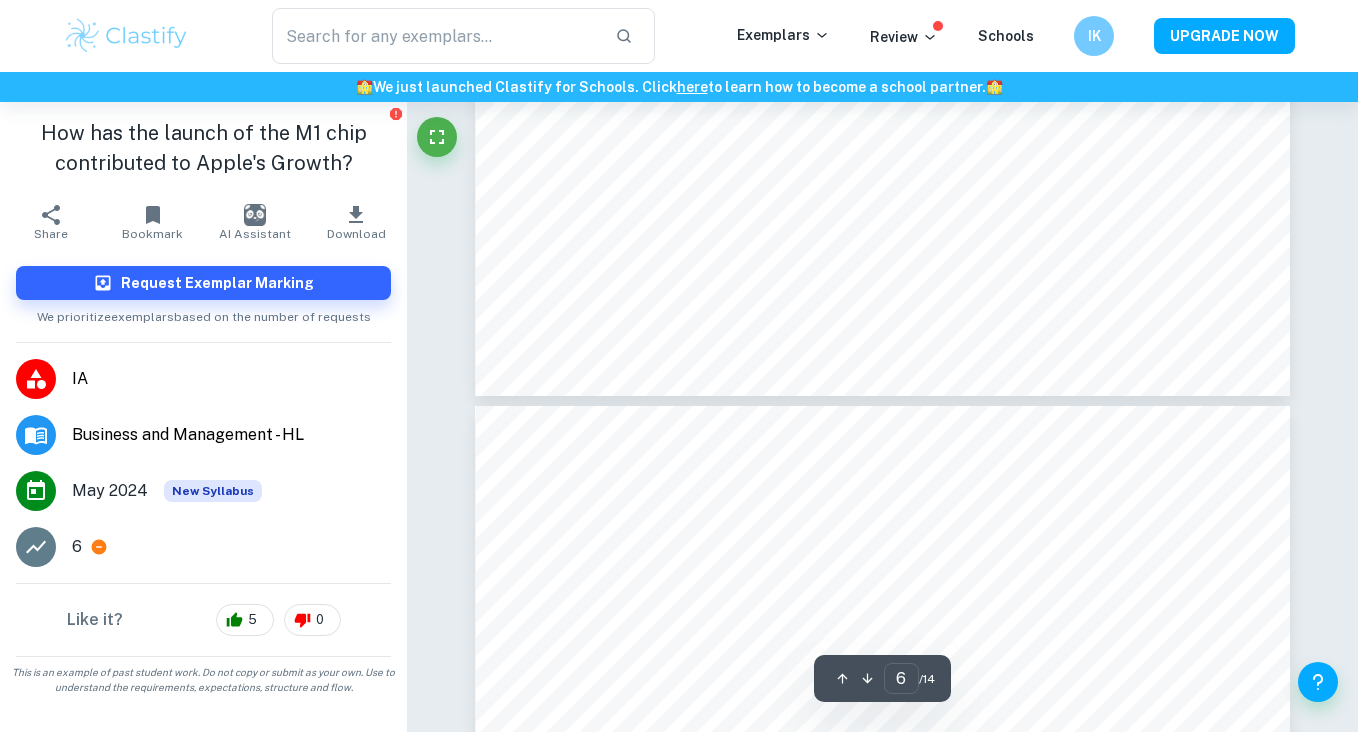 type on "7" 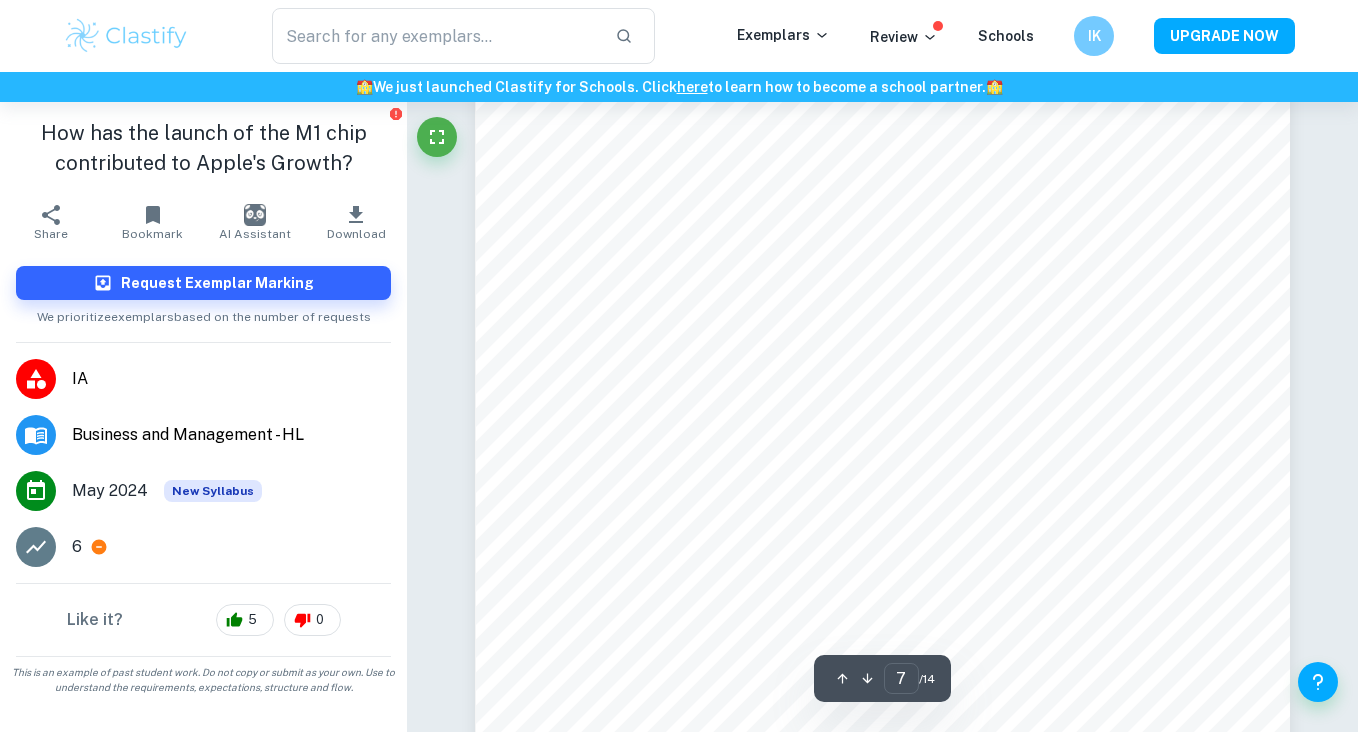 type on "apple" 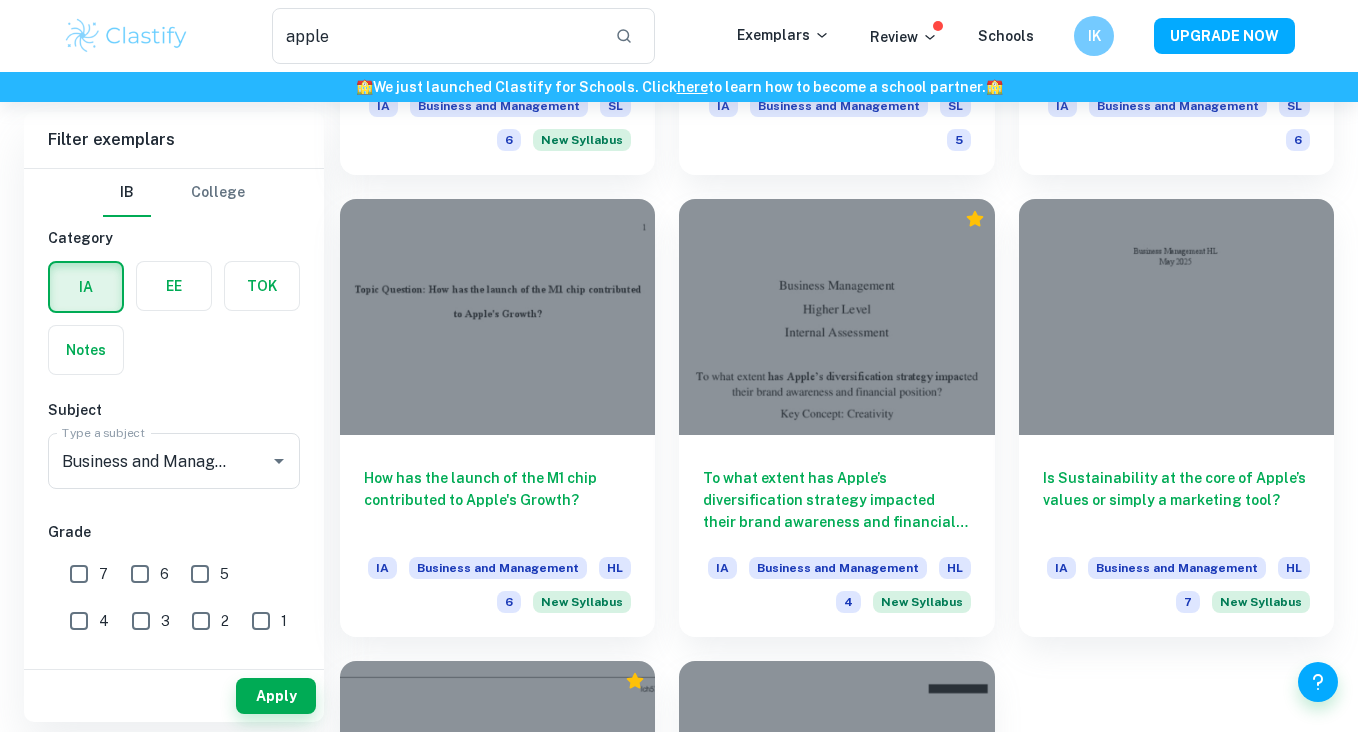scroll, scrollTop: 1859, scrollLeft: 0, axis: vertical 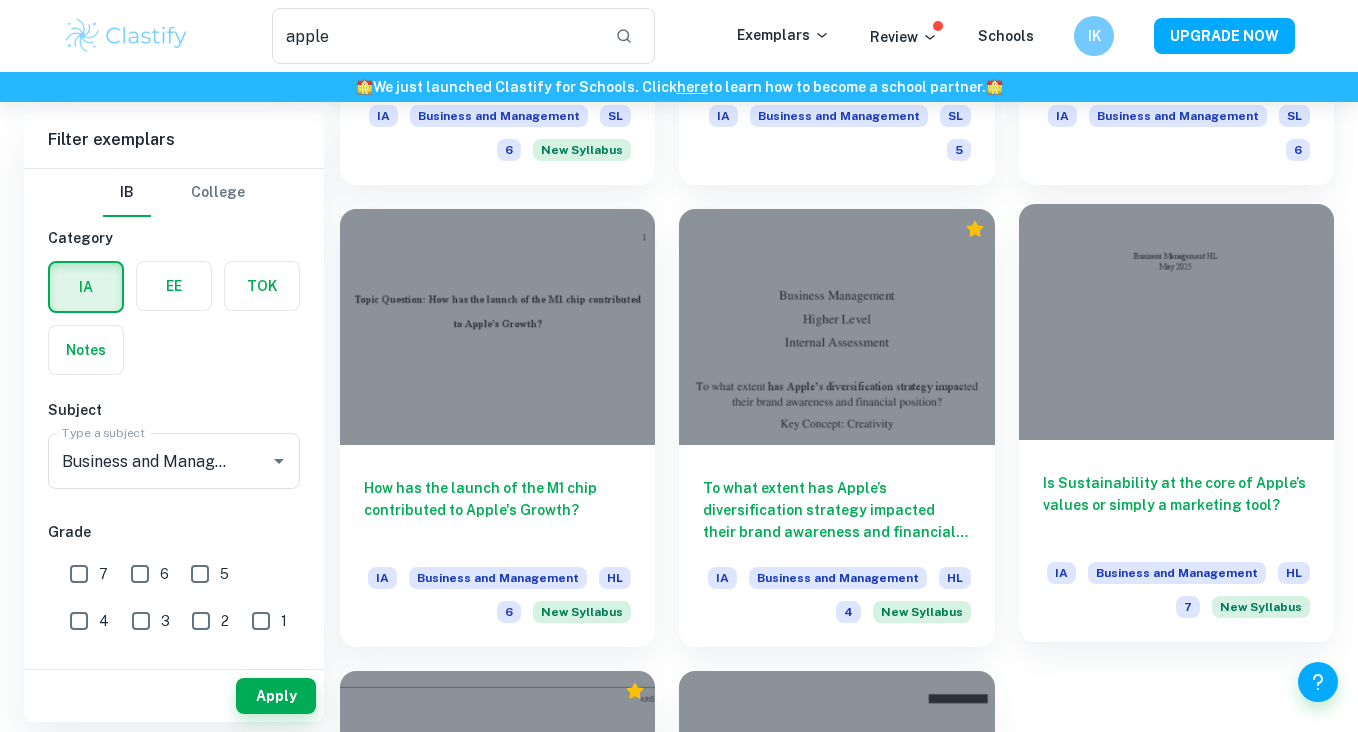 click at bounding box center (1176, 322) 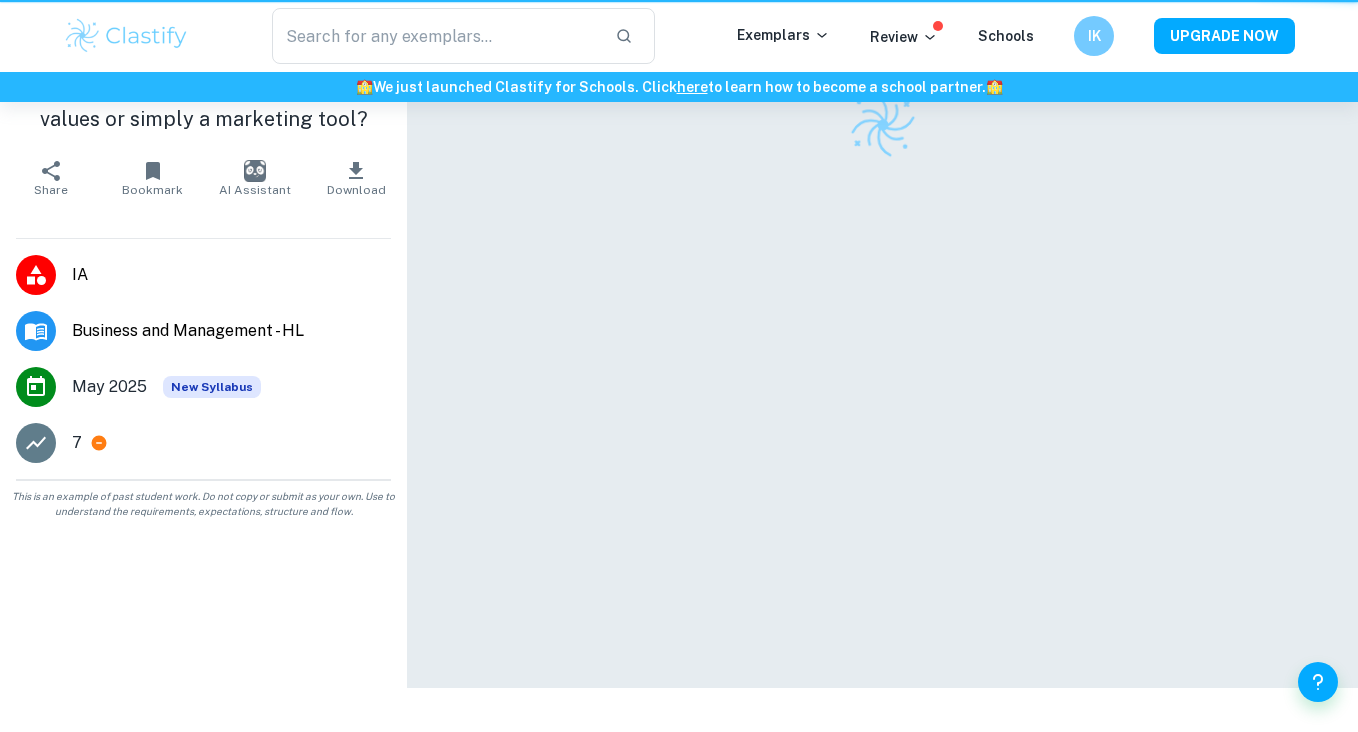 scroll, scrollTop: 0, scrollLeft: 0, axis: both 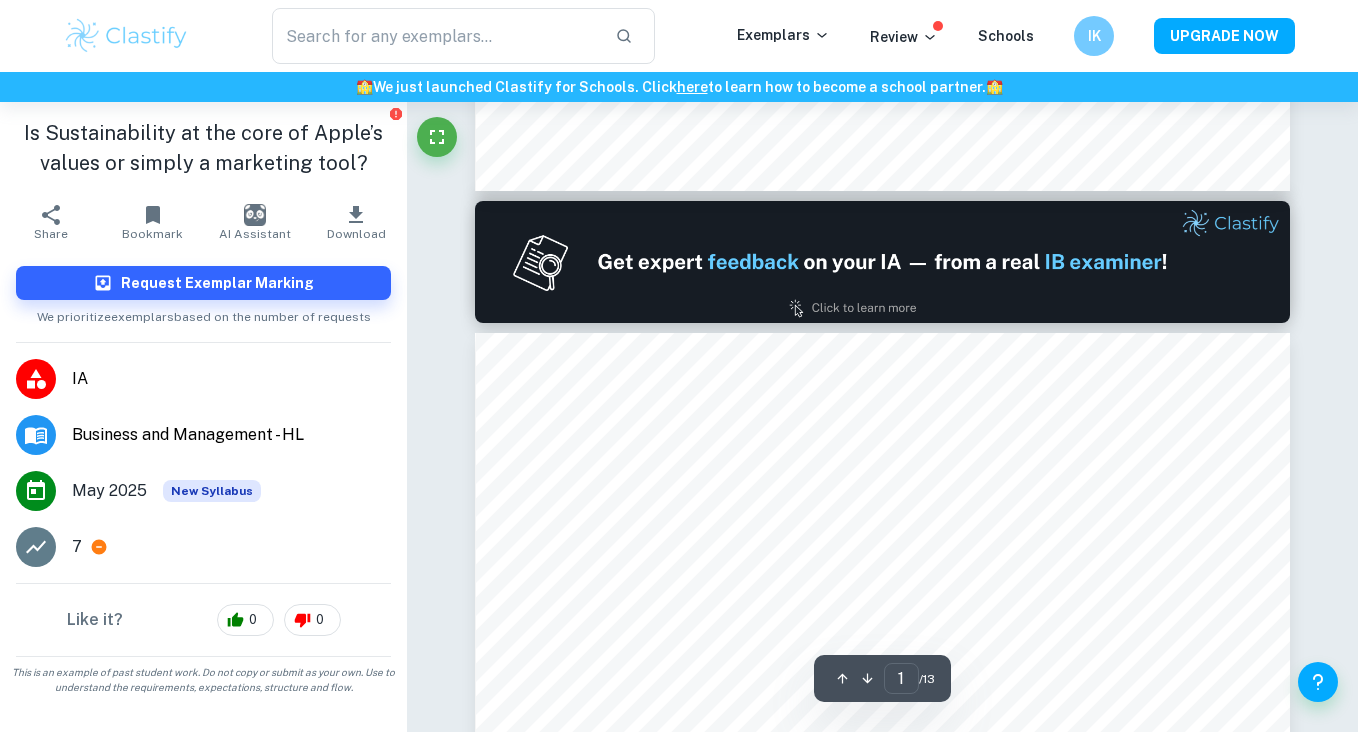 type on "2" 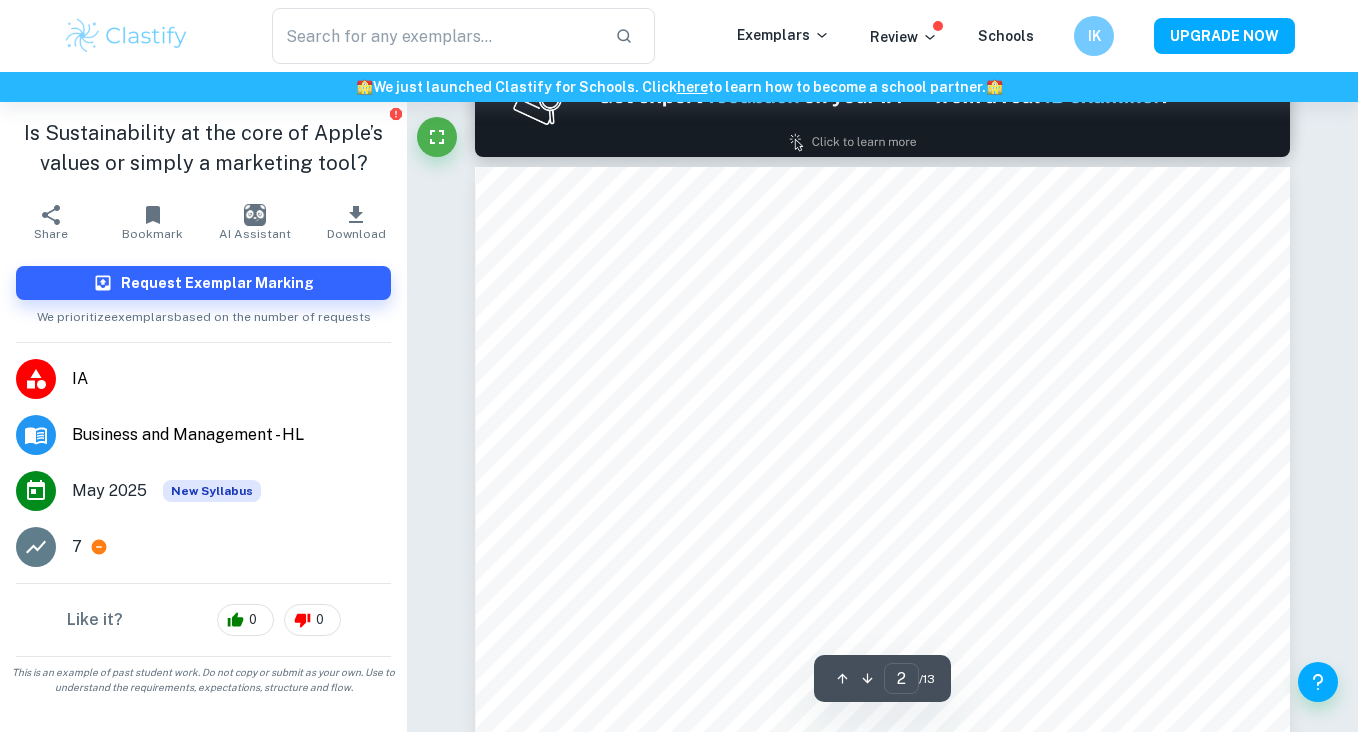 scroll, scrollTop: 1249, scrollLeft: 0, axis: vertical 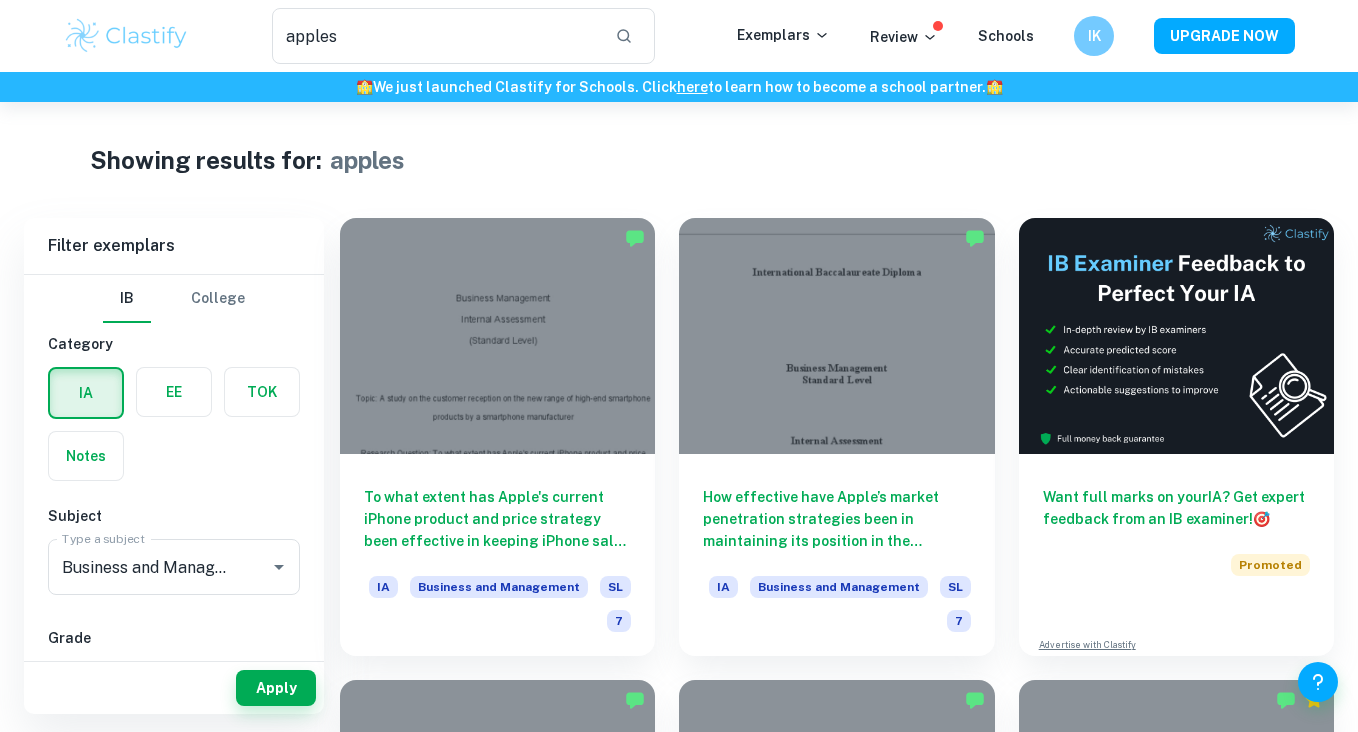 type on "Apple's iPhone 15" 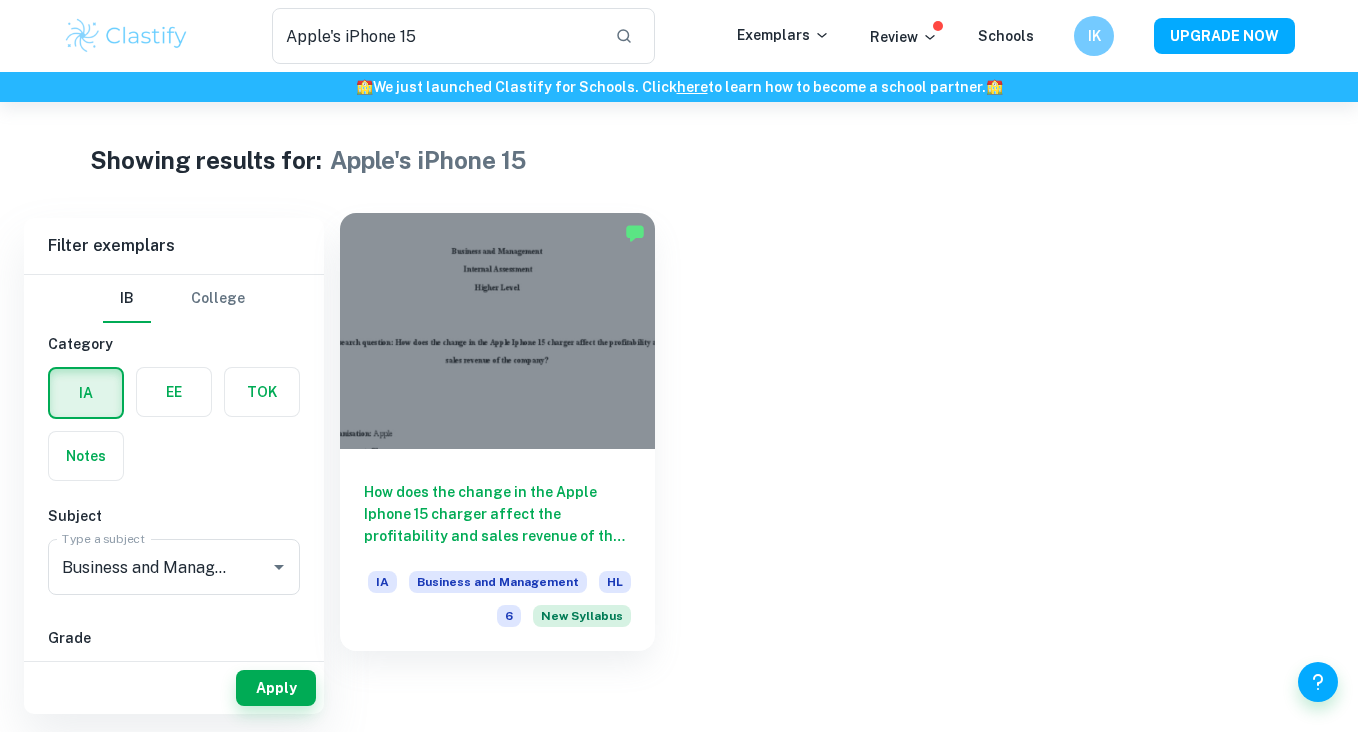 click at bounding box center (497, 331) 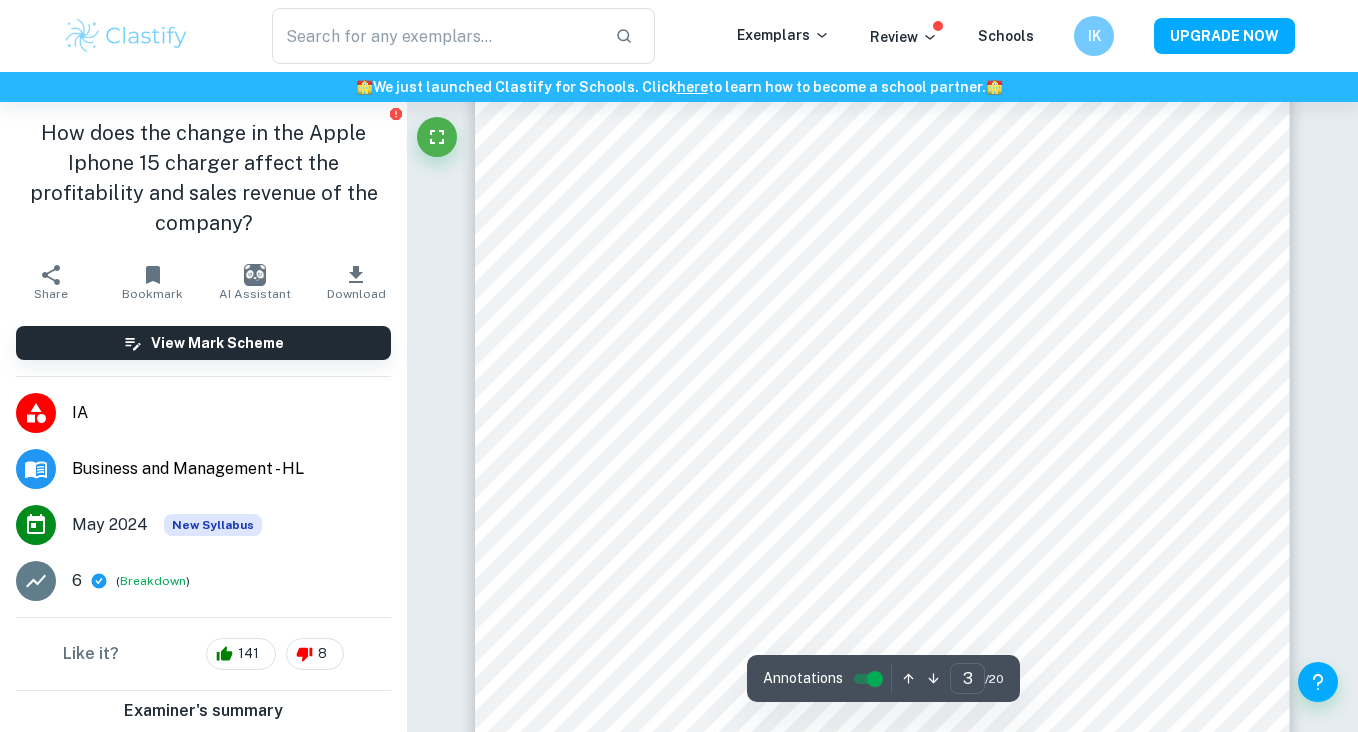 scroll, scrollTop: 3054, scrollLeft: 0, axis: vertical 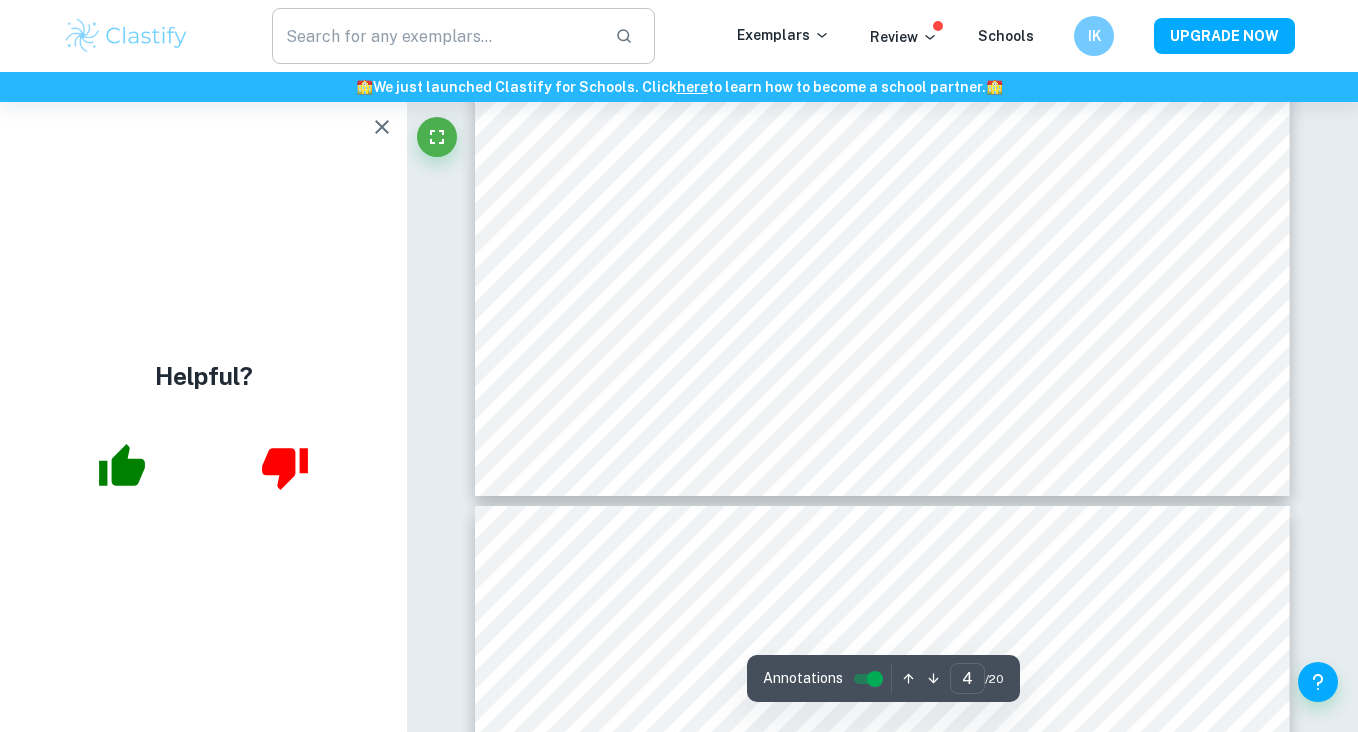 type on "5" 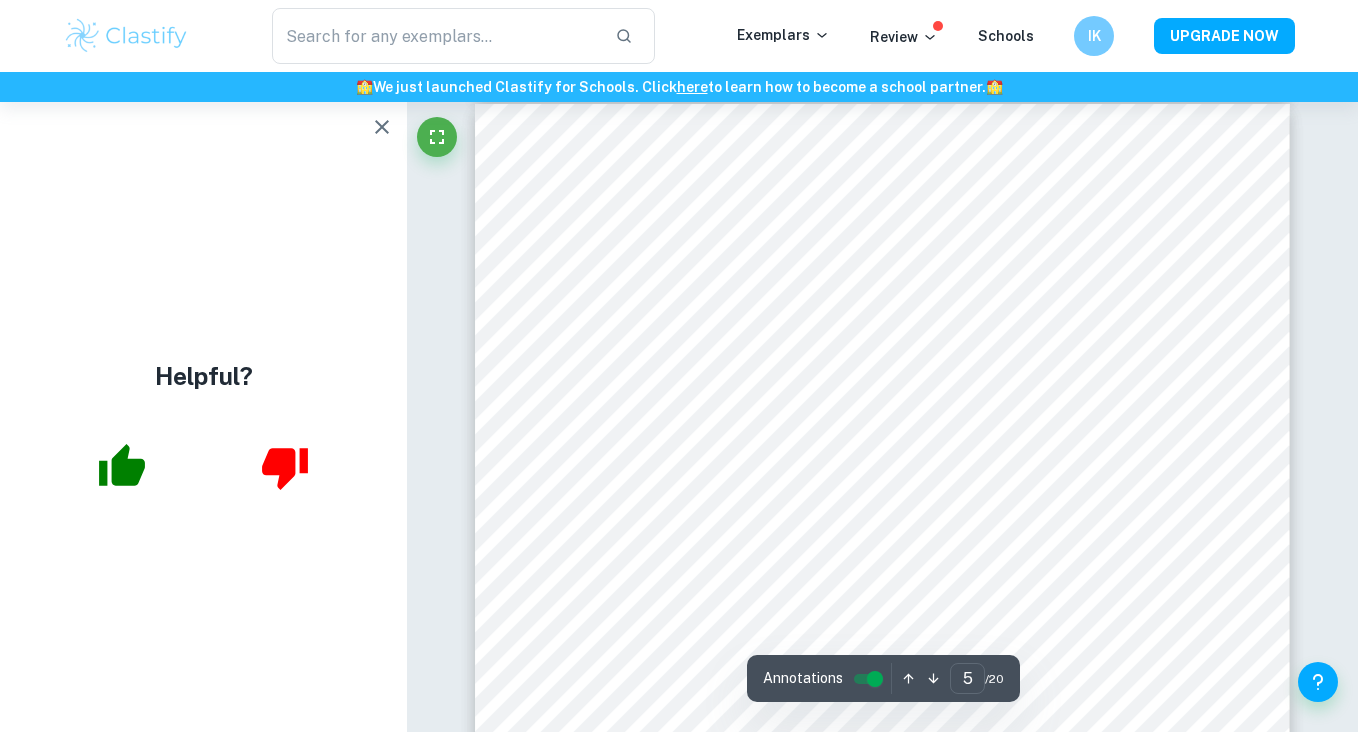scroll, scrollTop: 4880, scrollLeft: 0, axis: vertical 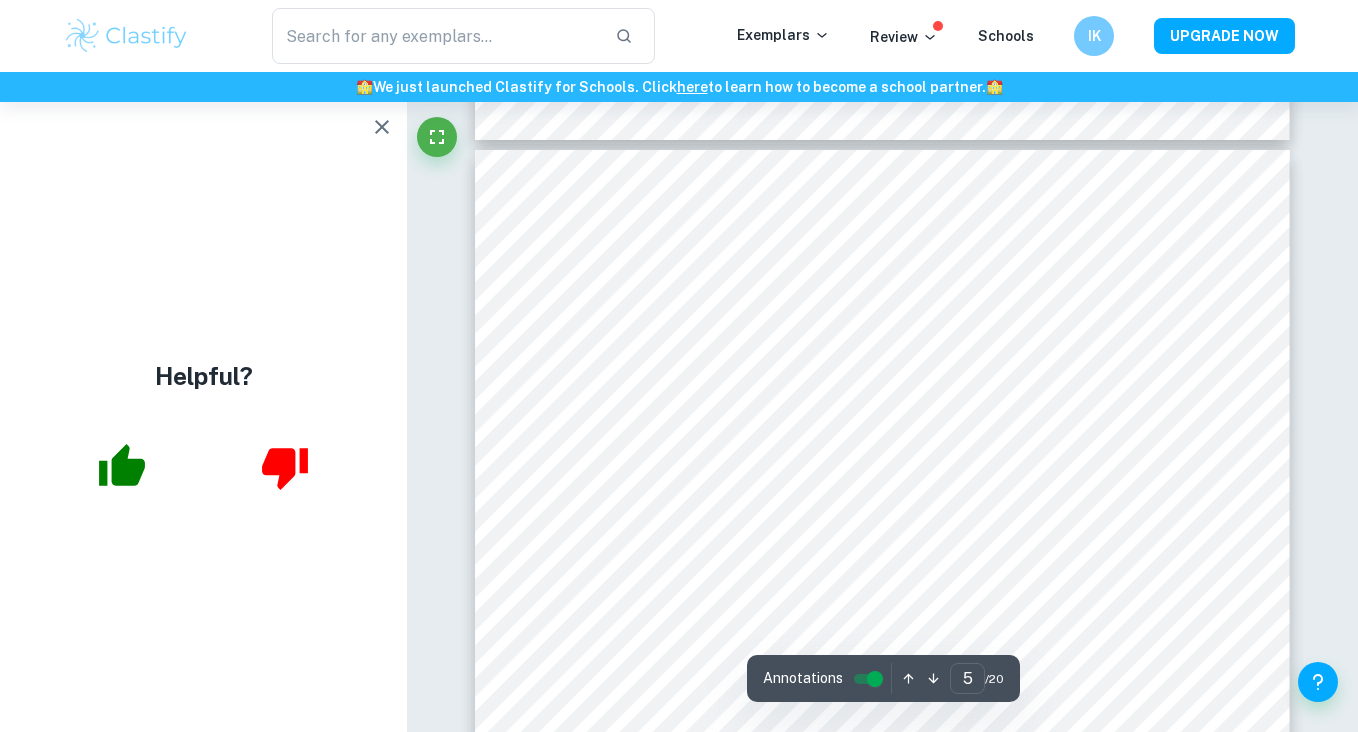 type on "Apple's iPhone 15" 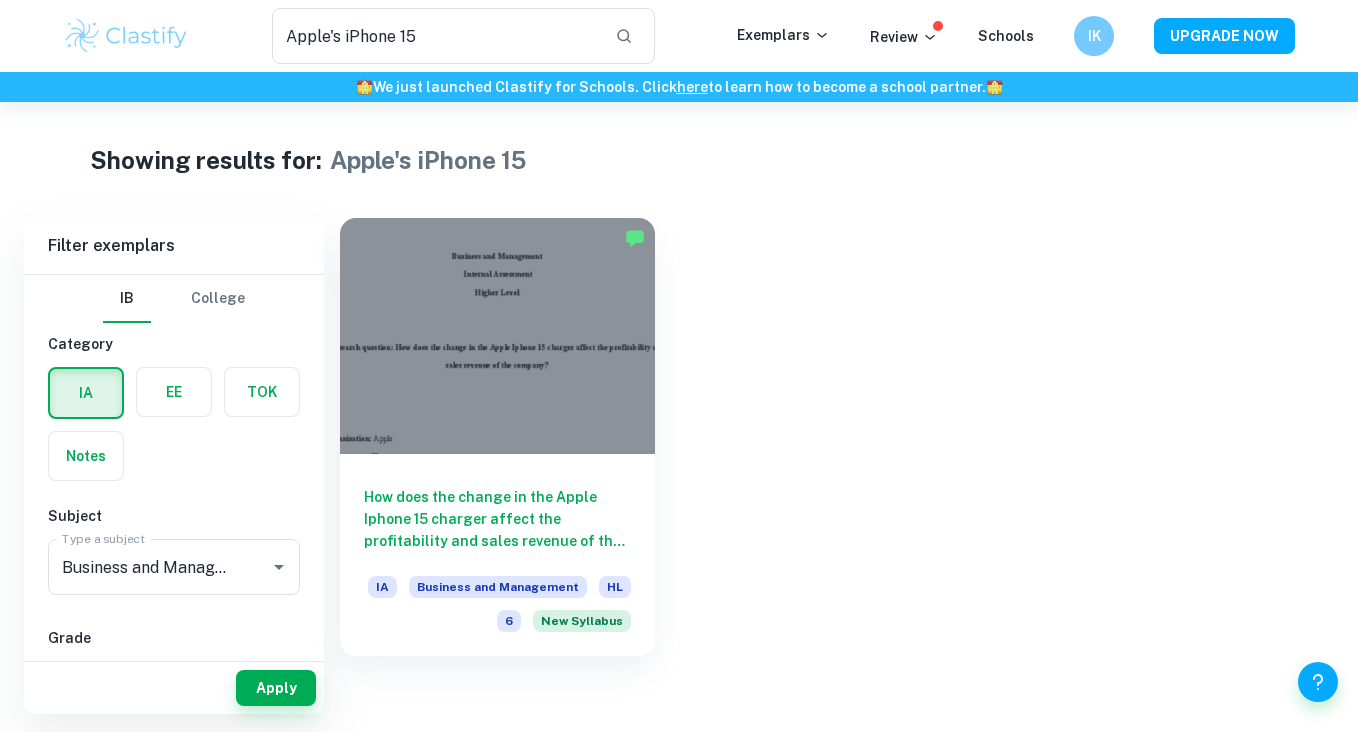 scroll, scrollTop: 0, scrollLeft: 0, axis: both 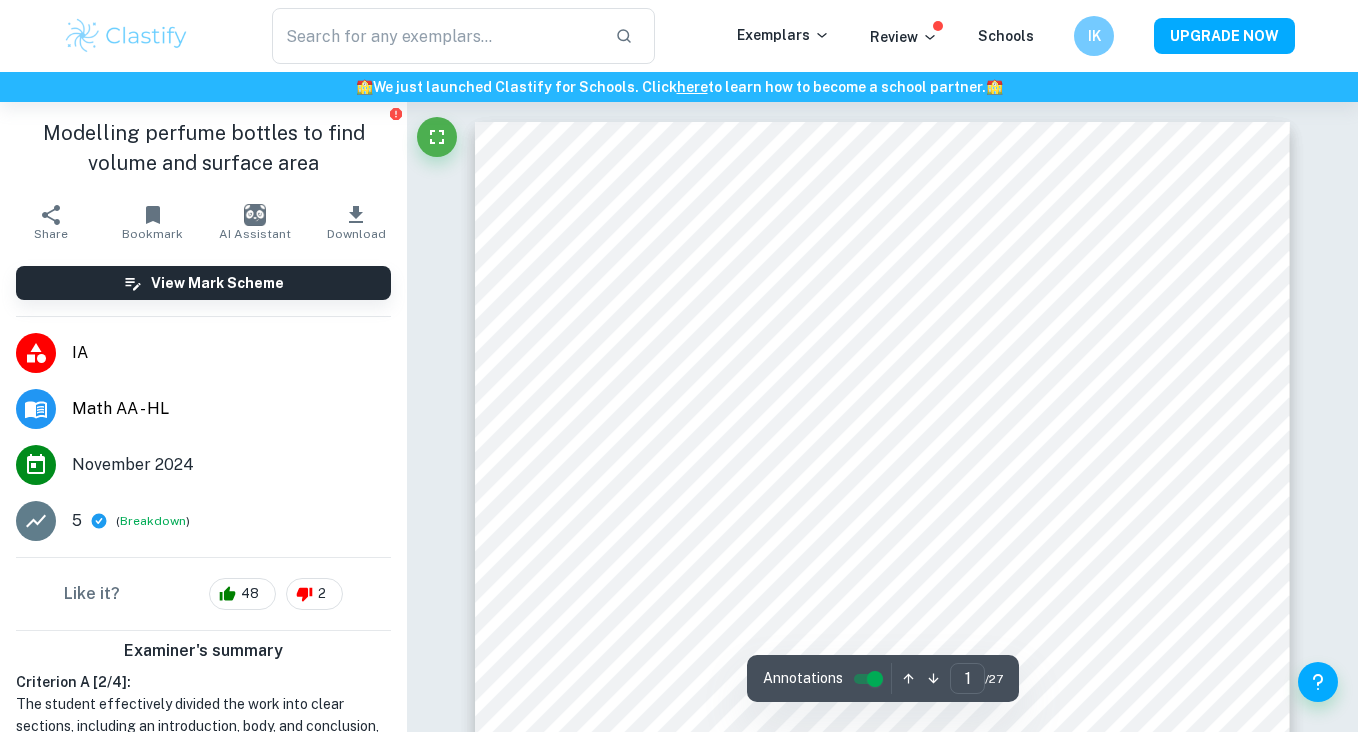 type on "Apple's iPhone 15" 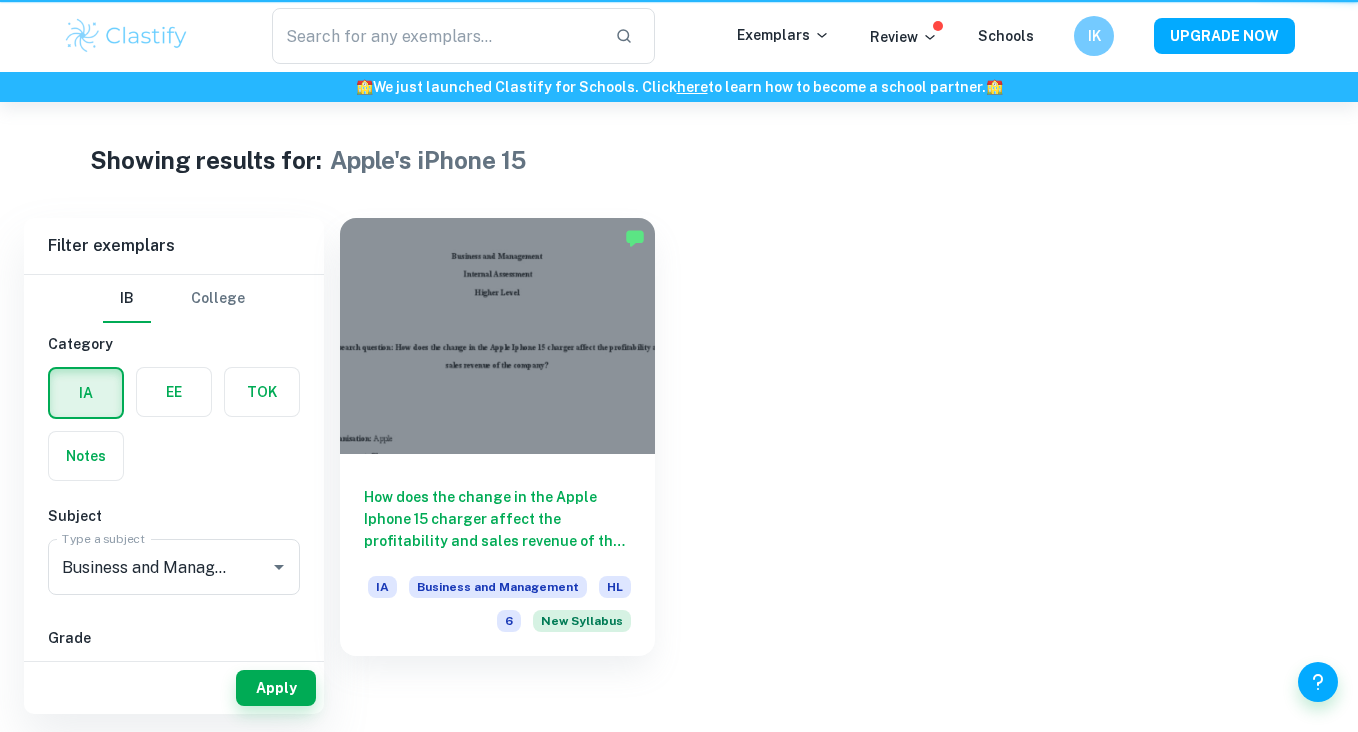 scroll, scrollTop: 102, scrollLeft: 0, axis: vertical 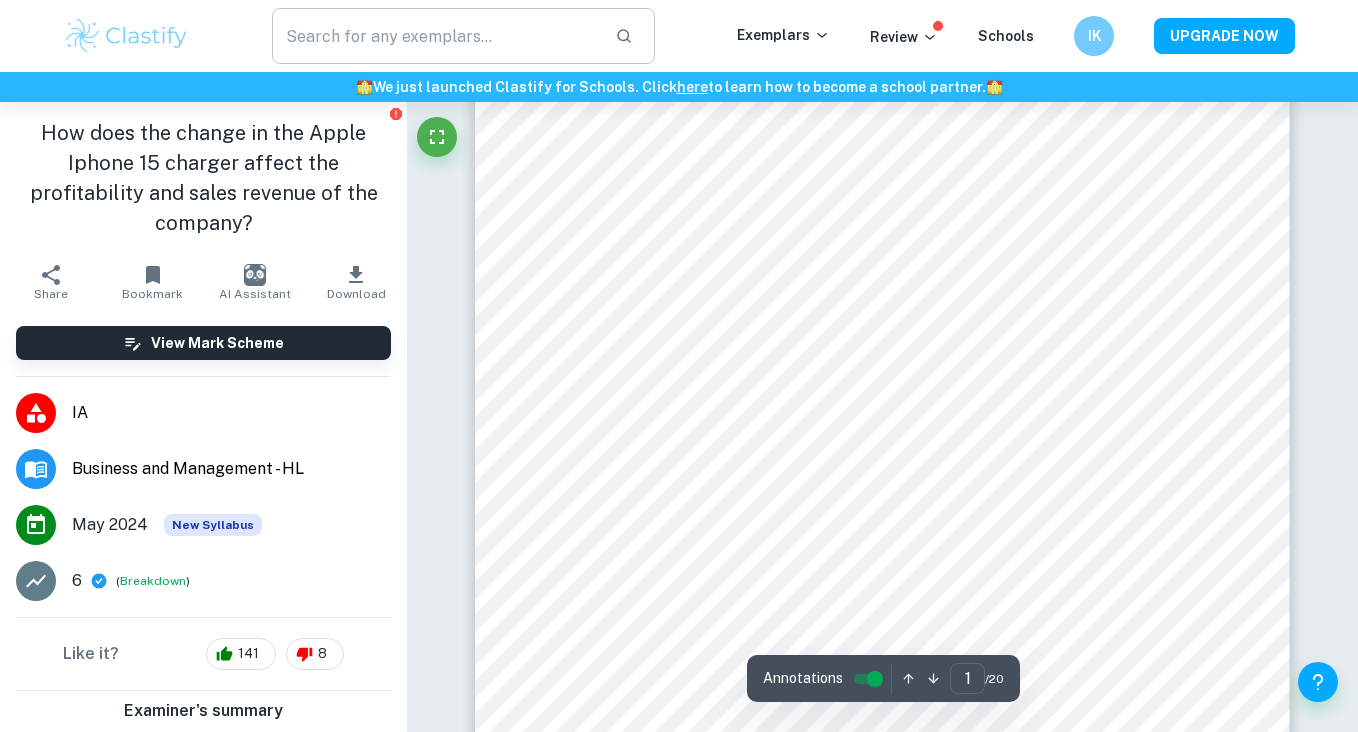 click at bounding box center (435, 36) 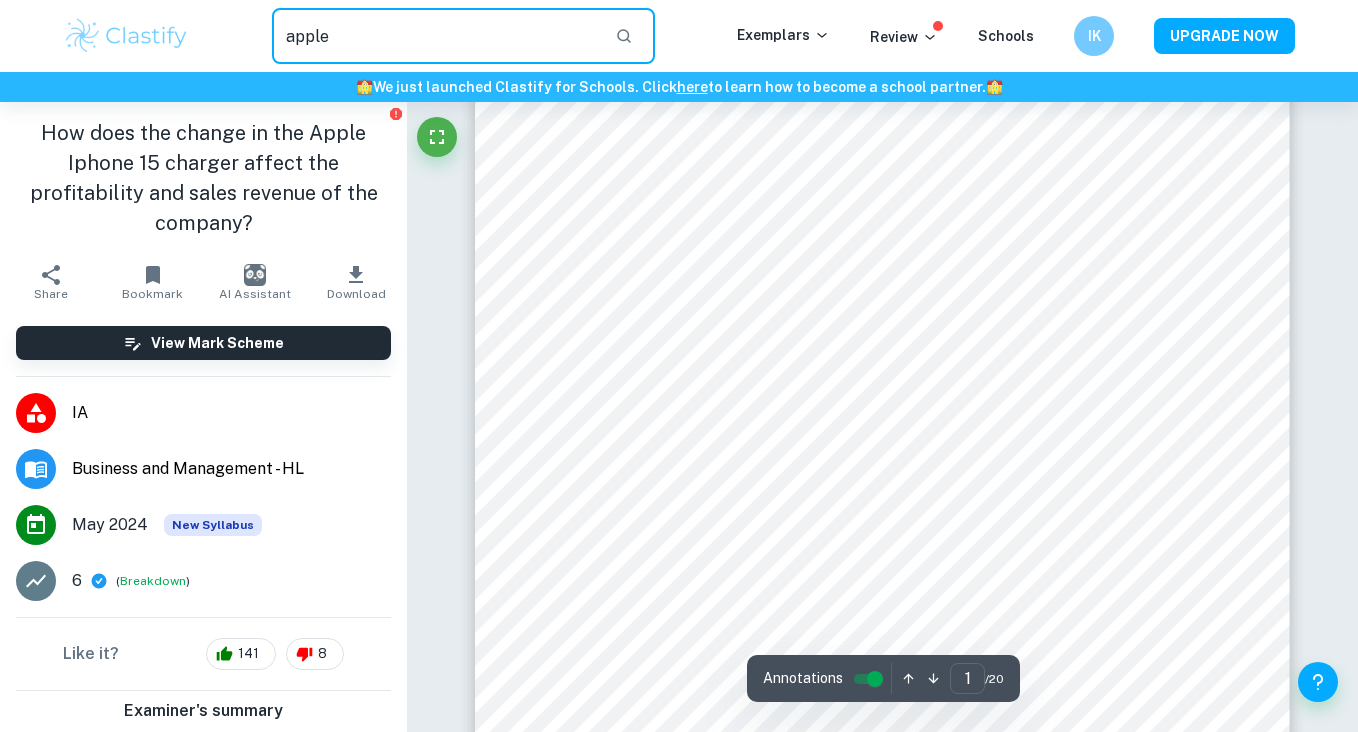 type on "apple" 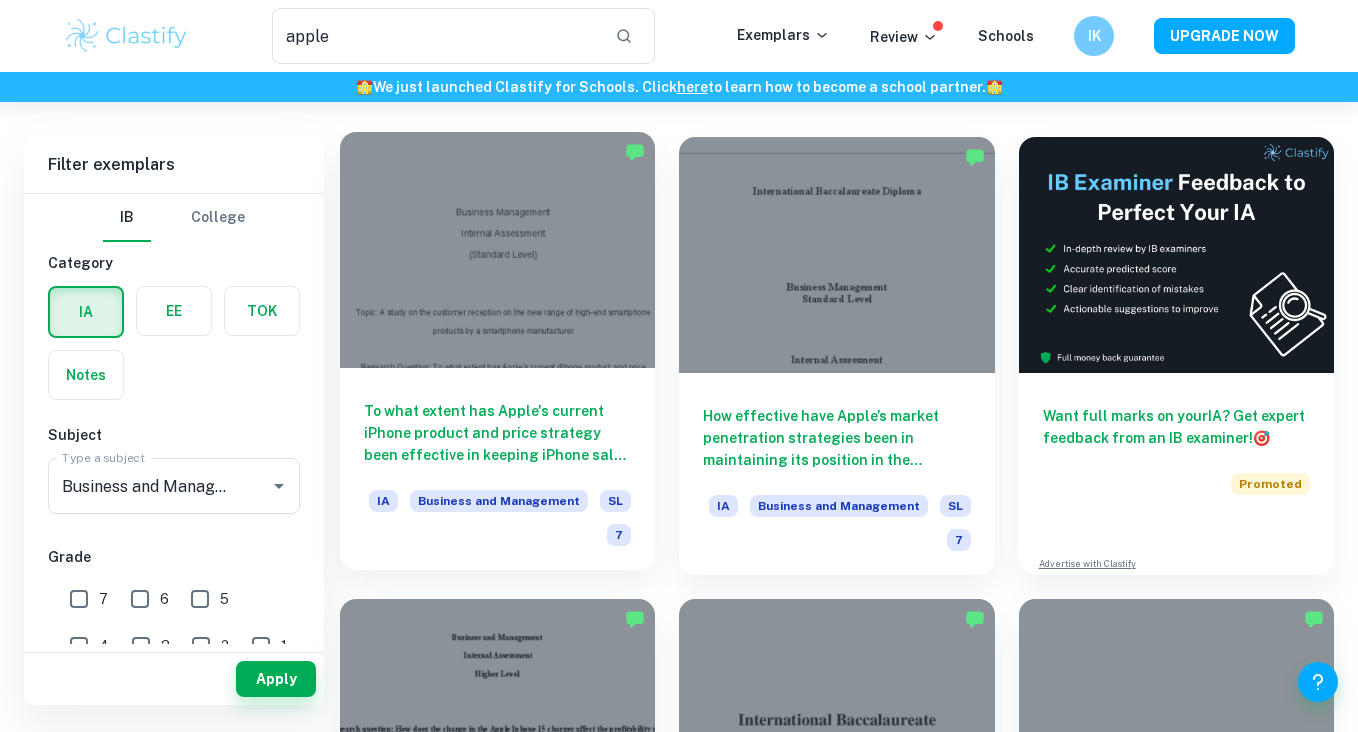 scroll, scrollTop: 128, scrollLeft: 0, axis: vertical 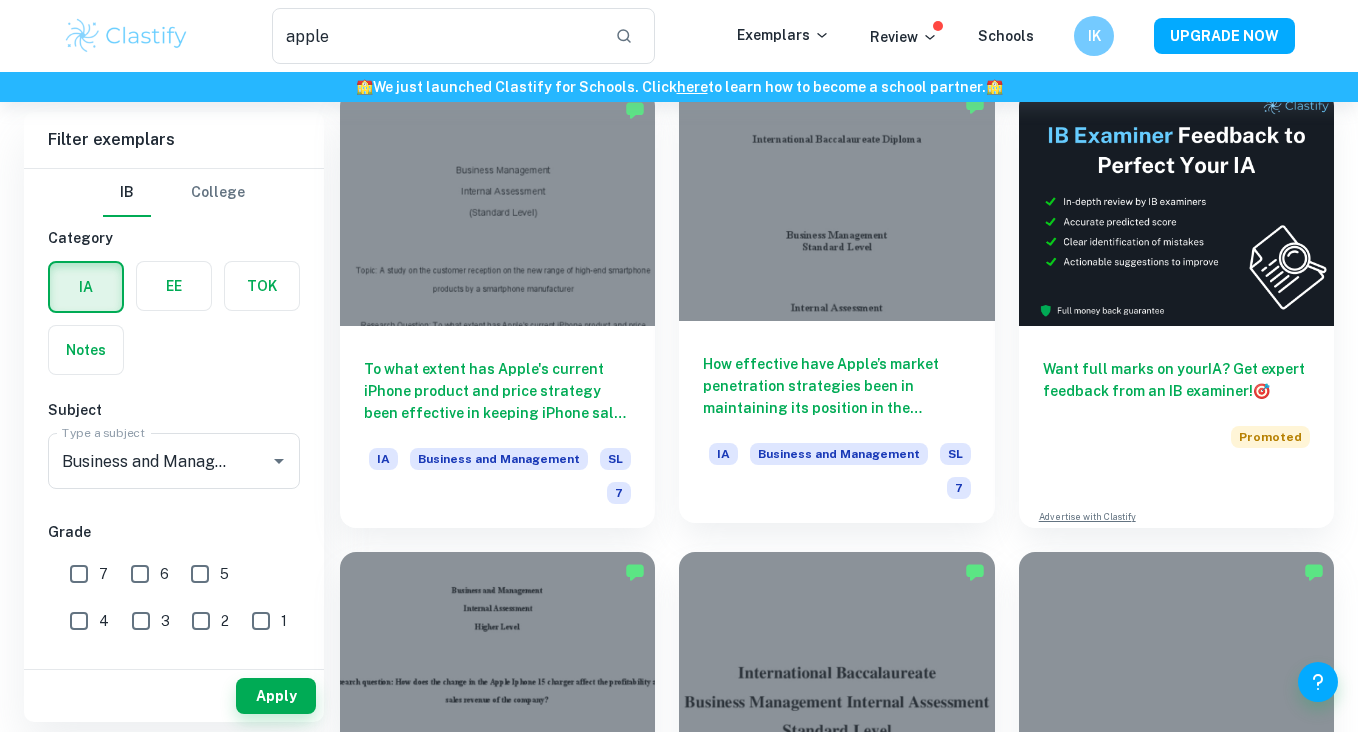 click at bounding box center [836, 203] 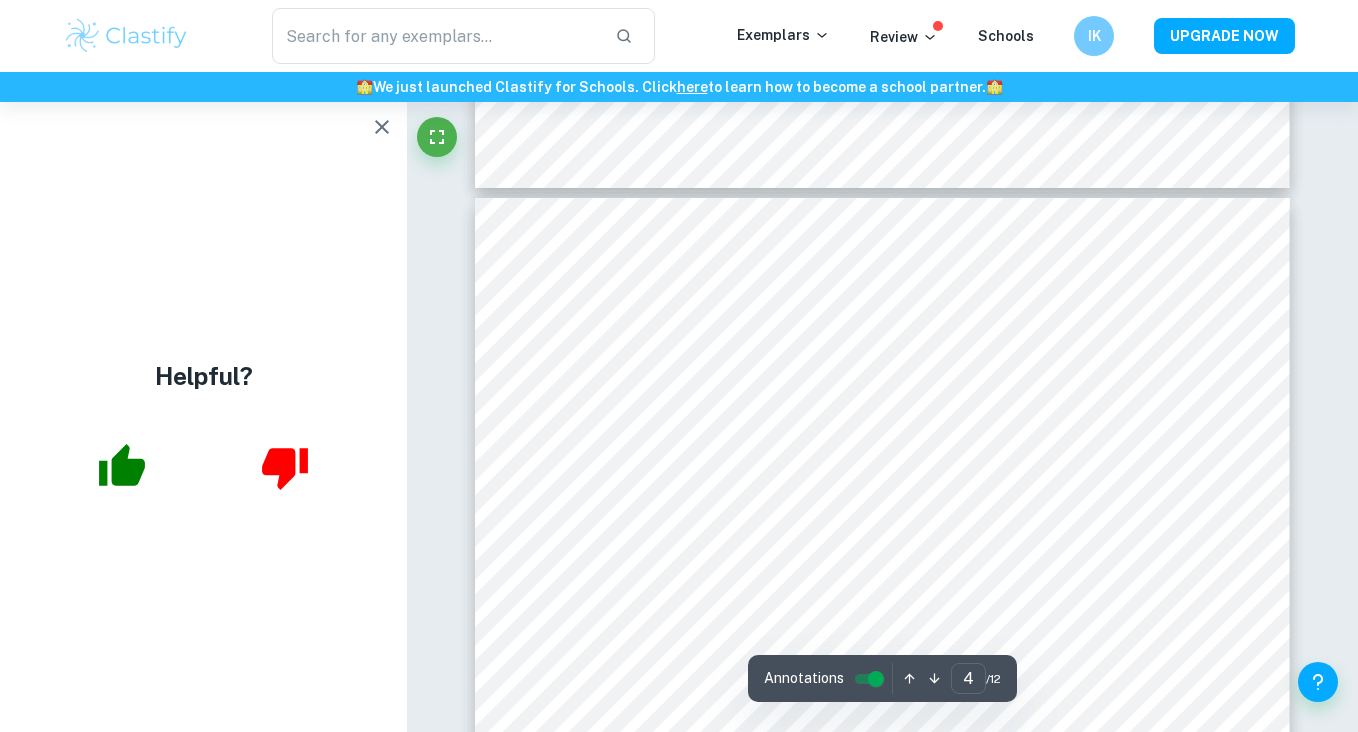 scroll, scrollTop: 3709, scrollLeft: 0, axis: vertical 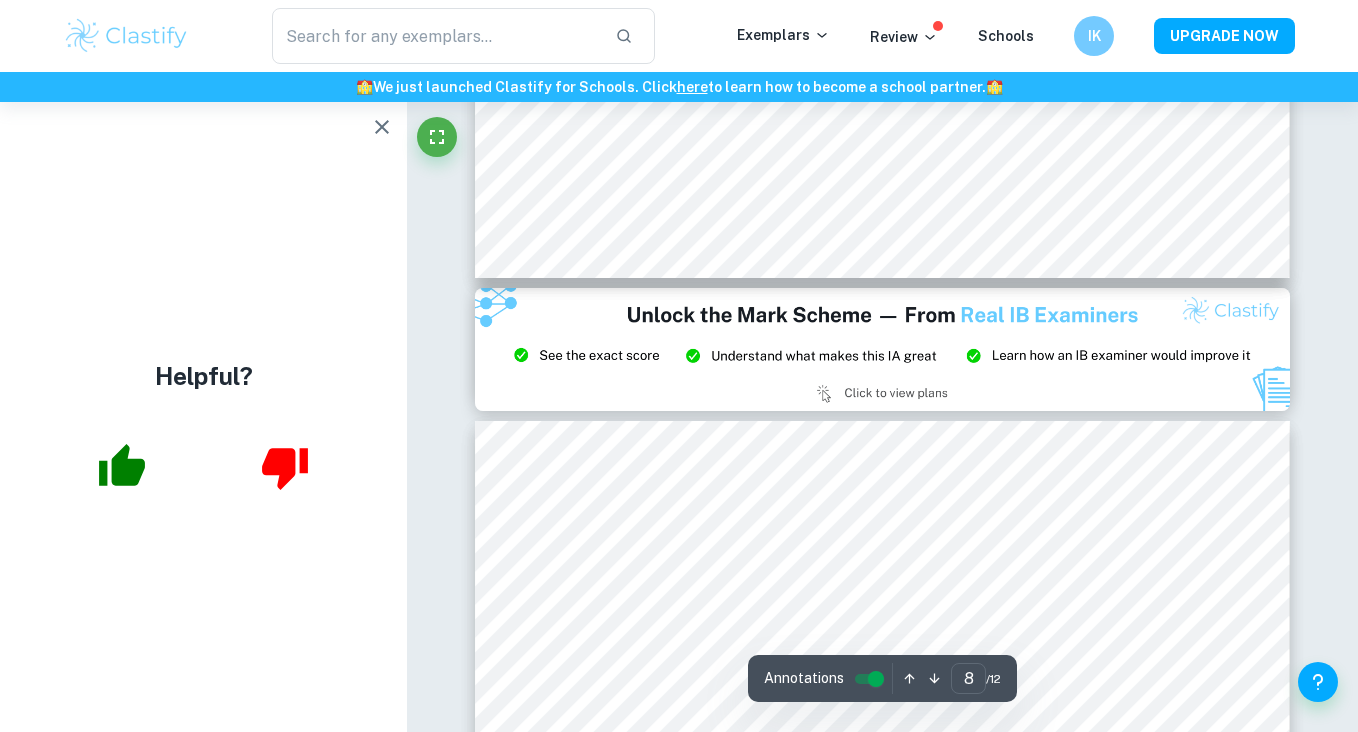 type on "9" 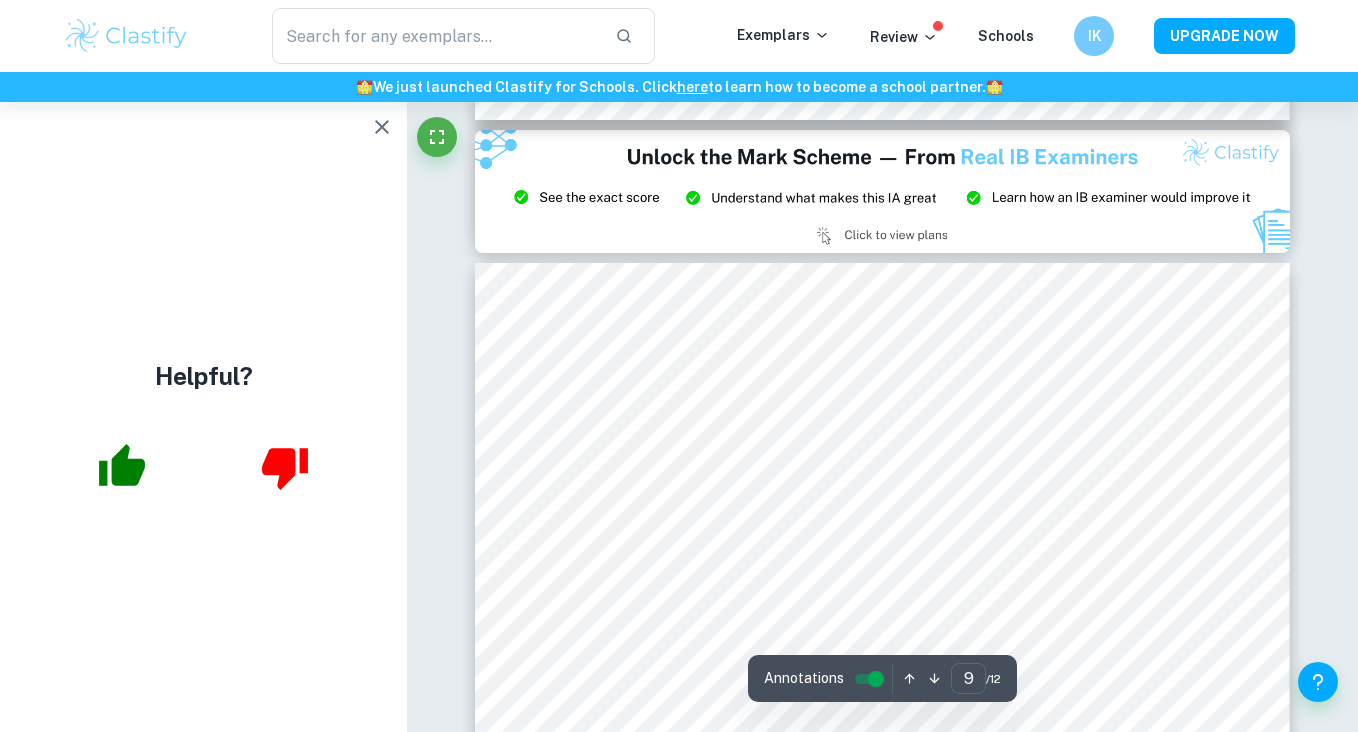 scroll, scrollTop: 9635, scrollLeft: 0, axis: vertical 